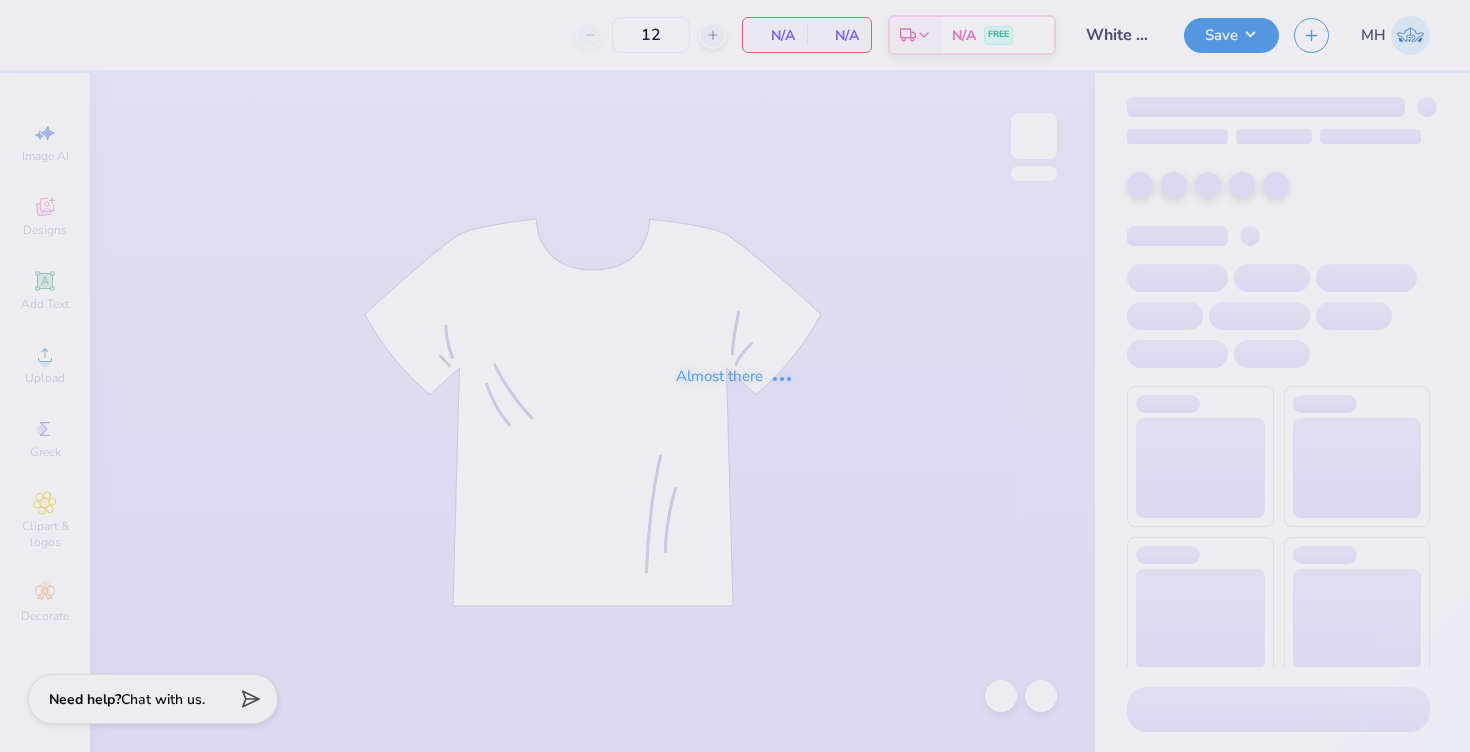 scroll, scrollTop: 0, scrollLeft: 0, axis: both 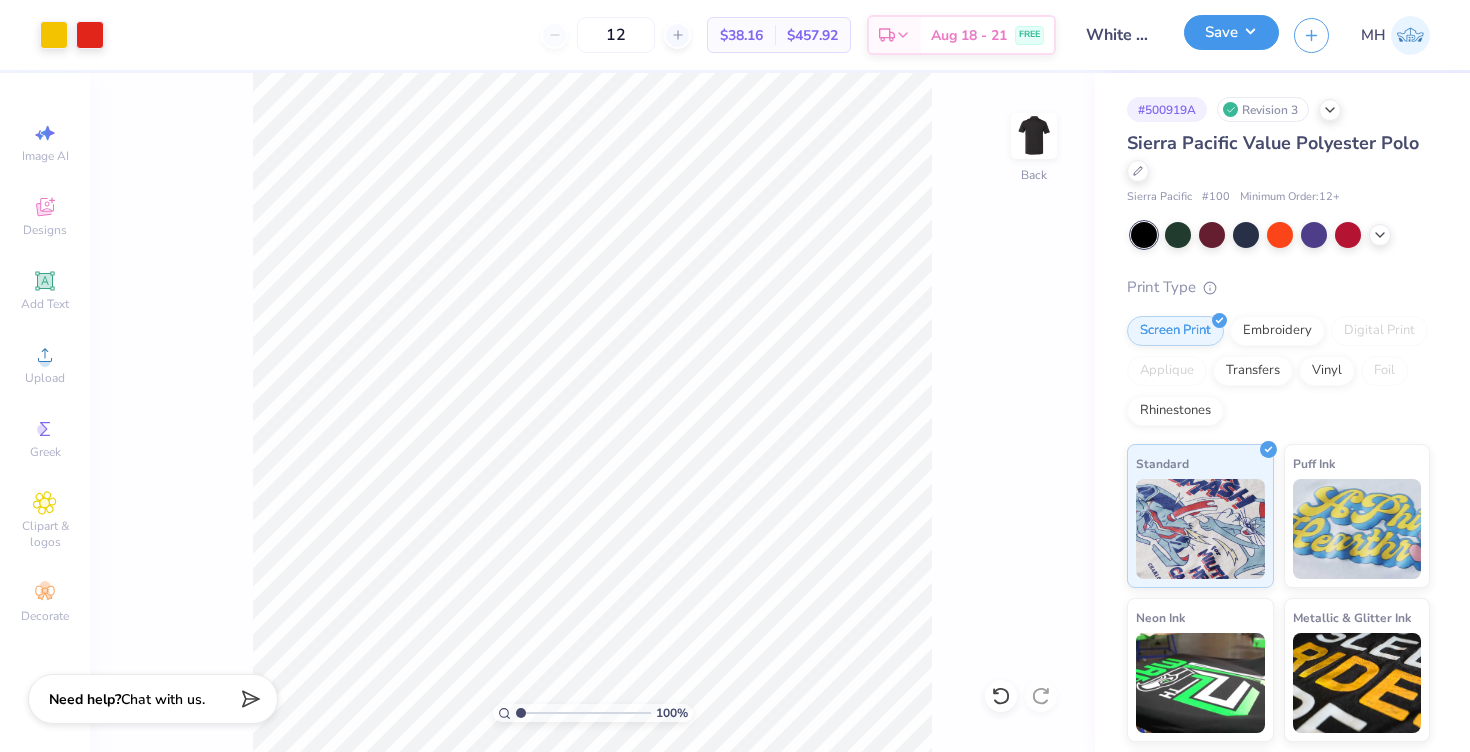 click on "Save" at bounding box center [1231, 32] 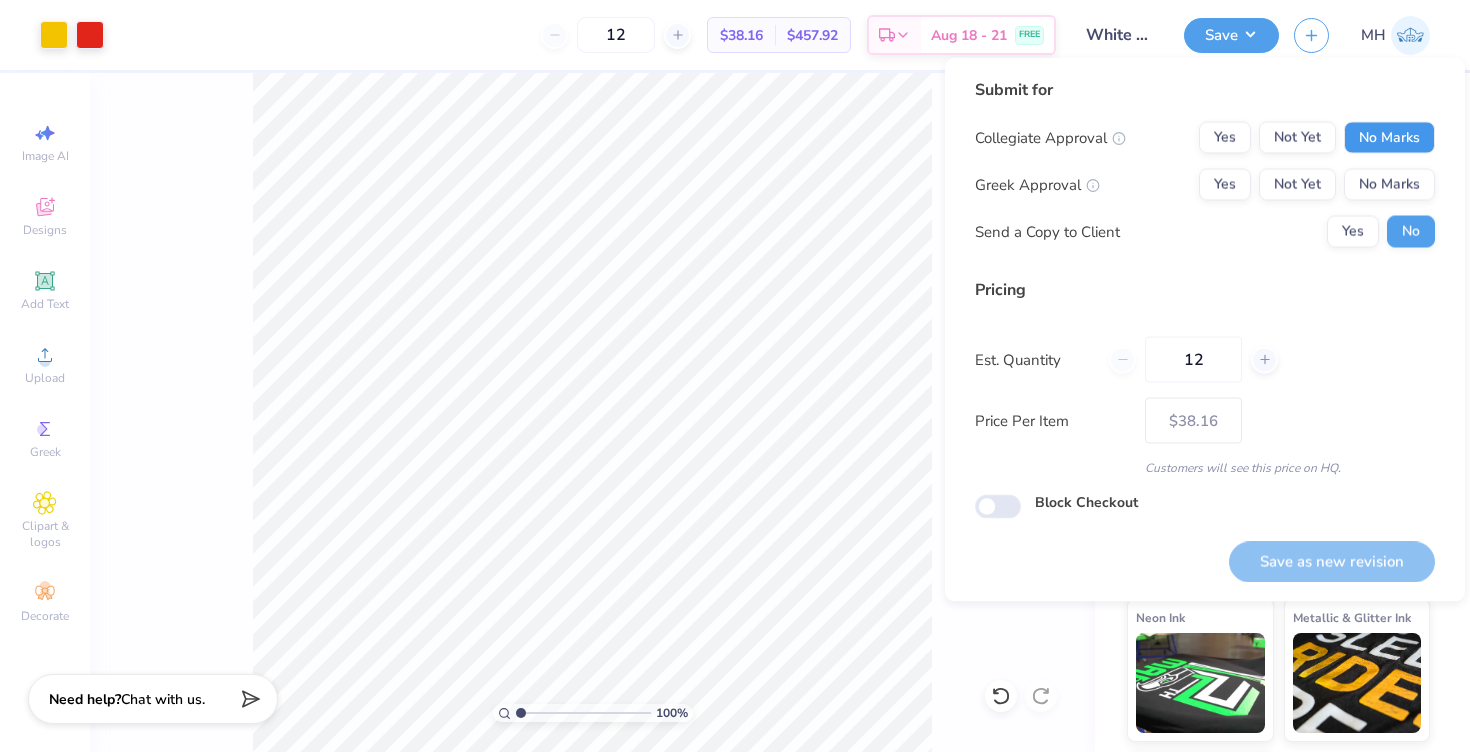 click on "No Marks" at bounding box center [1389, 138] 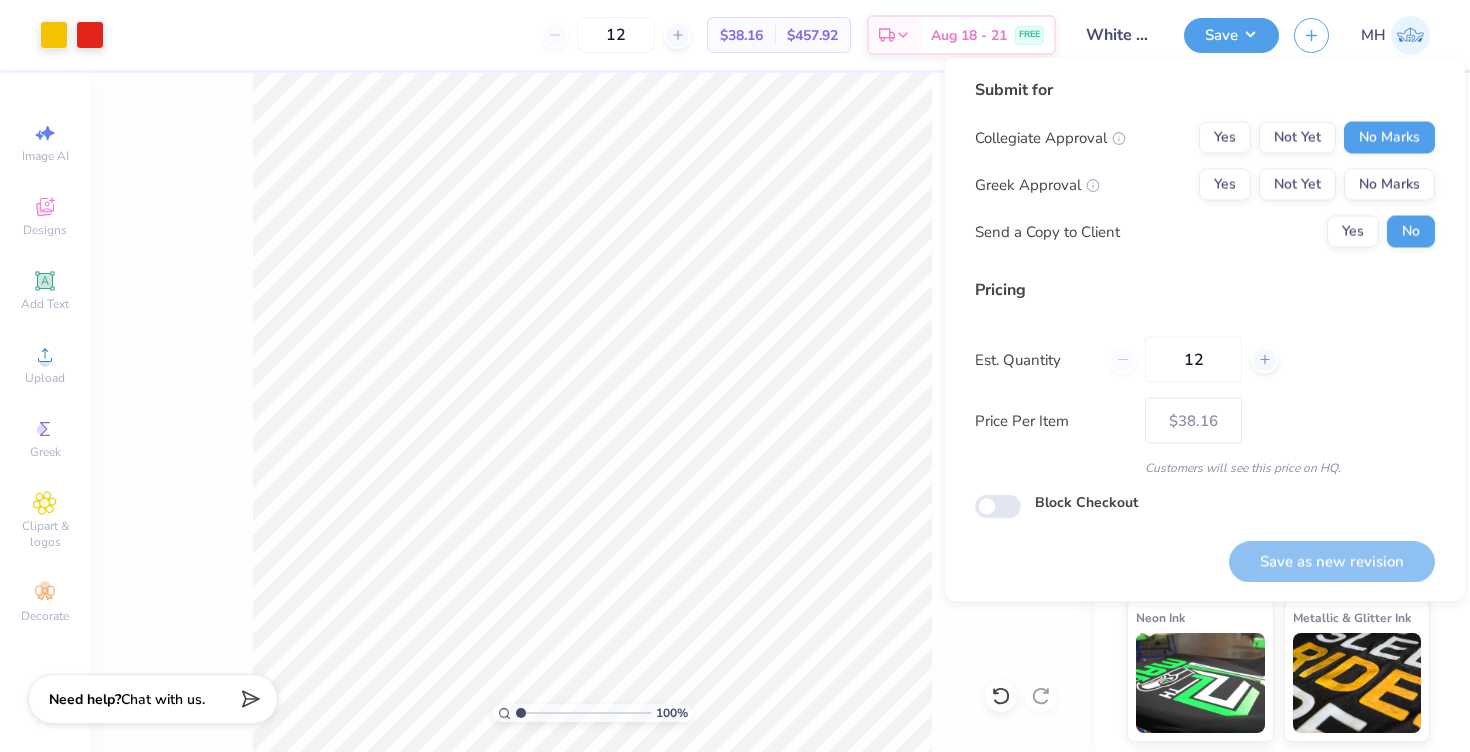 click on "Collegiate Approval Yes Not Yet No Marks Greek Approval Yes Not Yet No Marks Send a Copy to Client Yes No" at bounding box center [1205, 185] 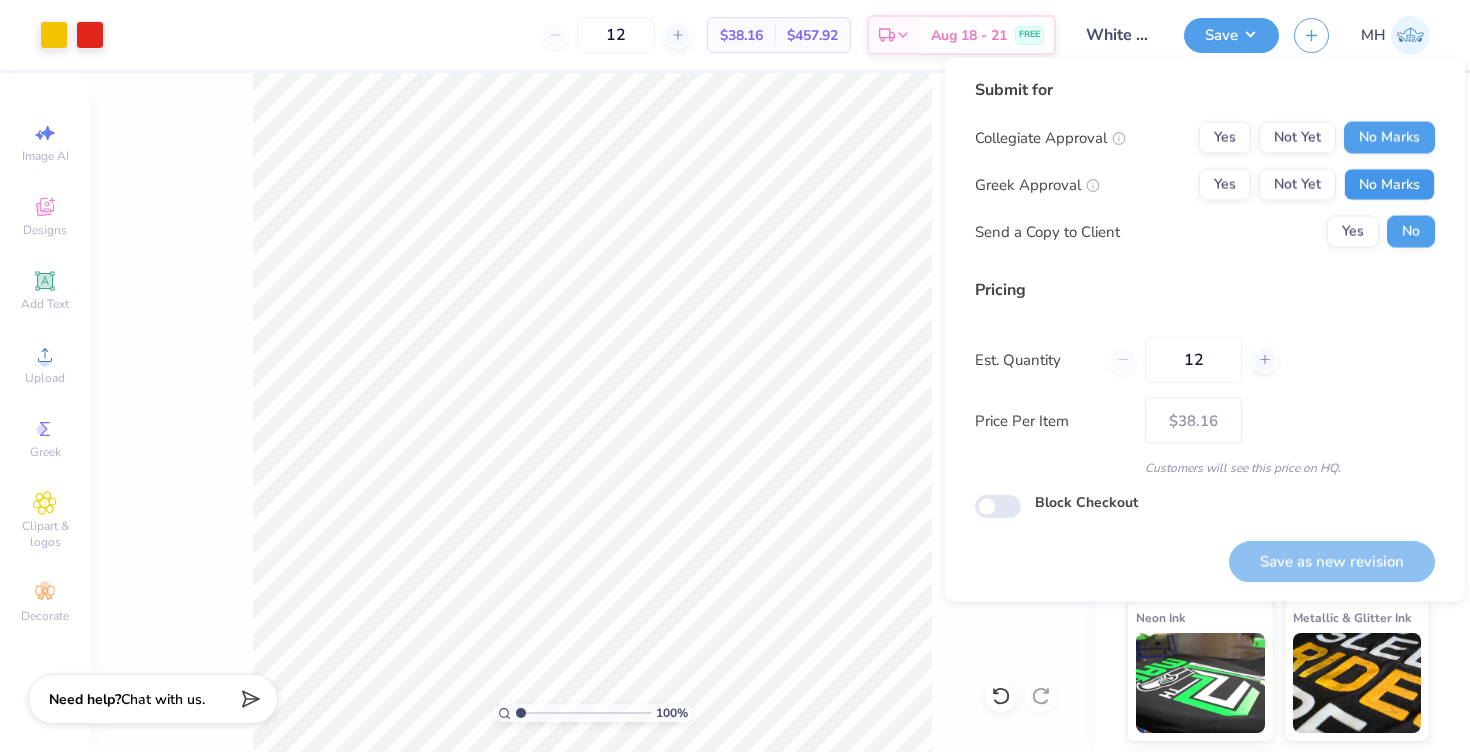 click on "No Marks" at bounding box center (1389, 185) 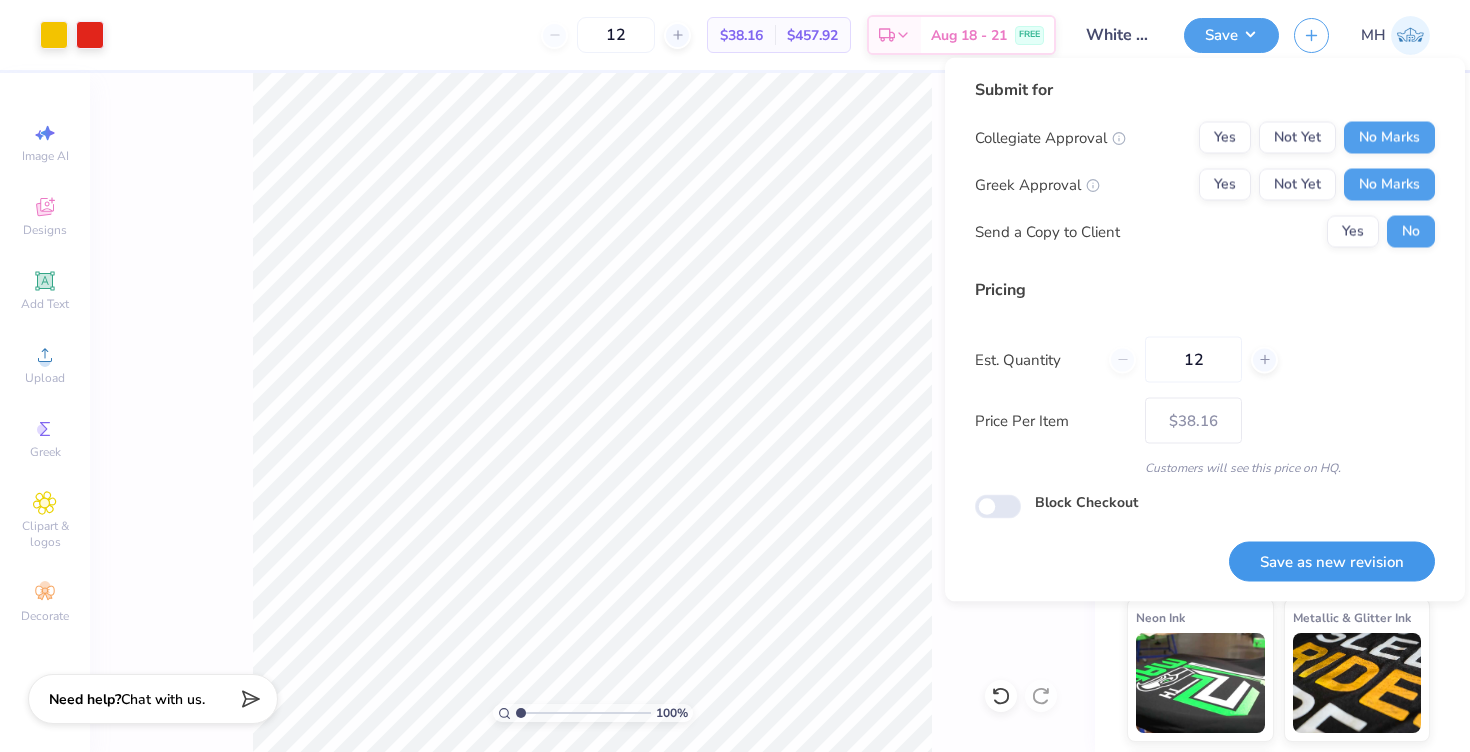 click on "Save as new revision" at bounding box center (1332, 561) 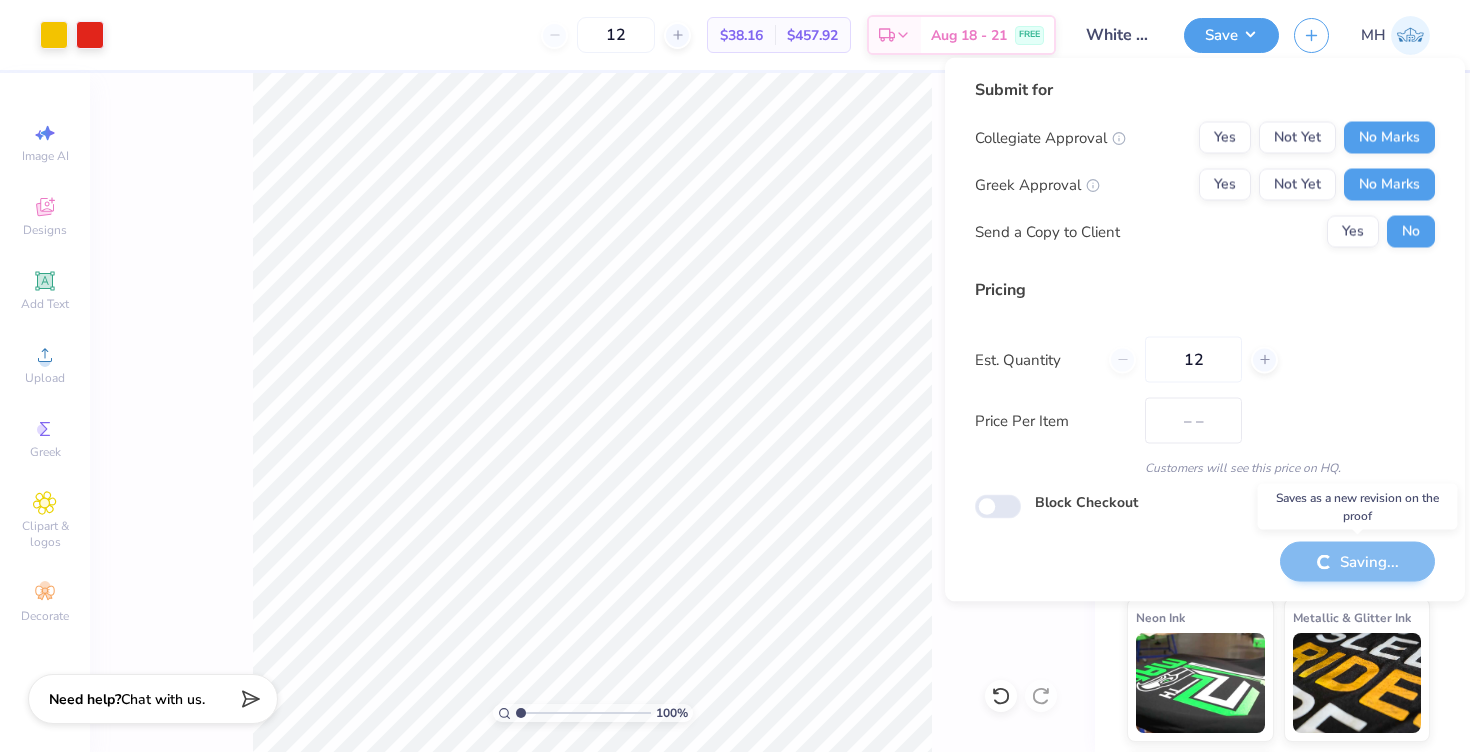 type on "$38.16" 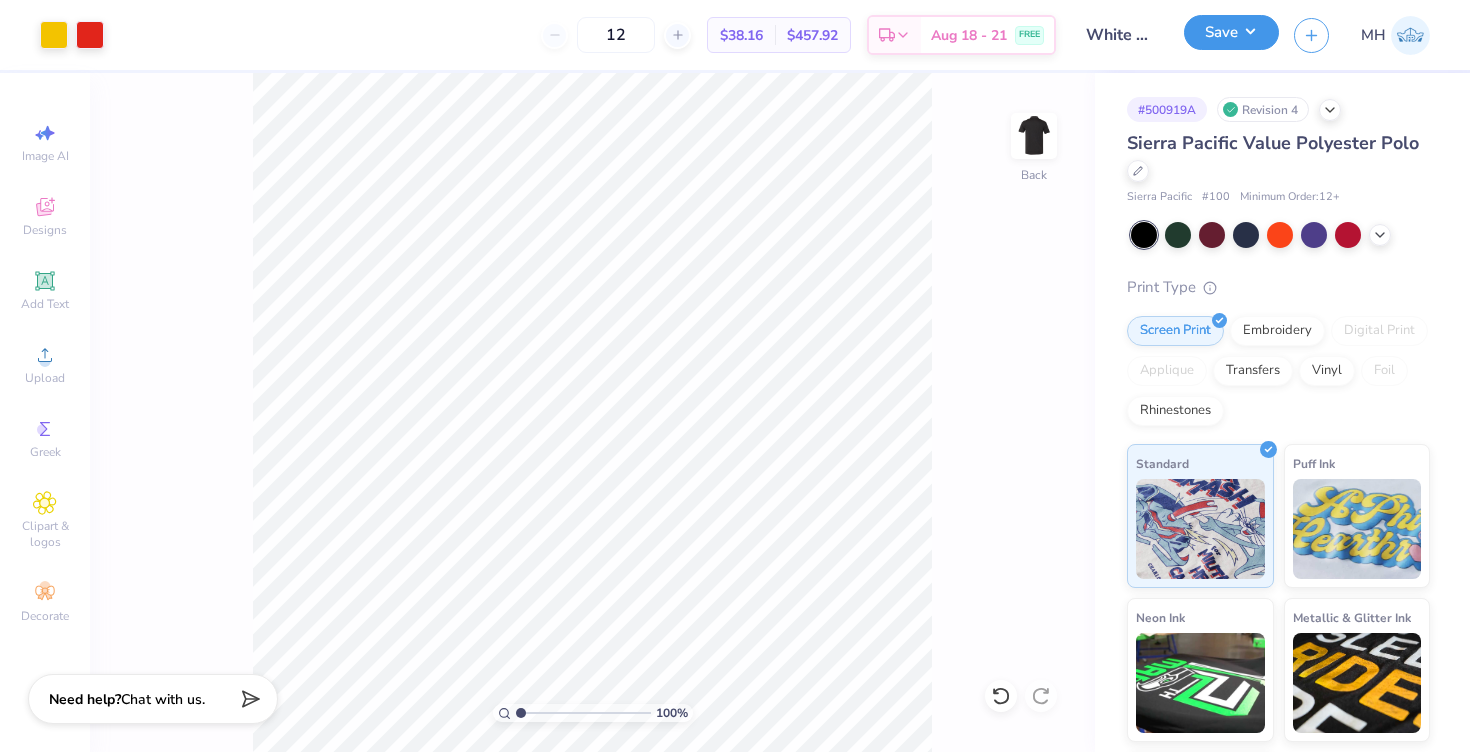 click on "Save" at bounding box center (1231, 32) 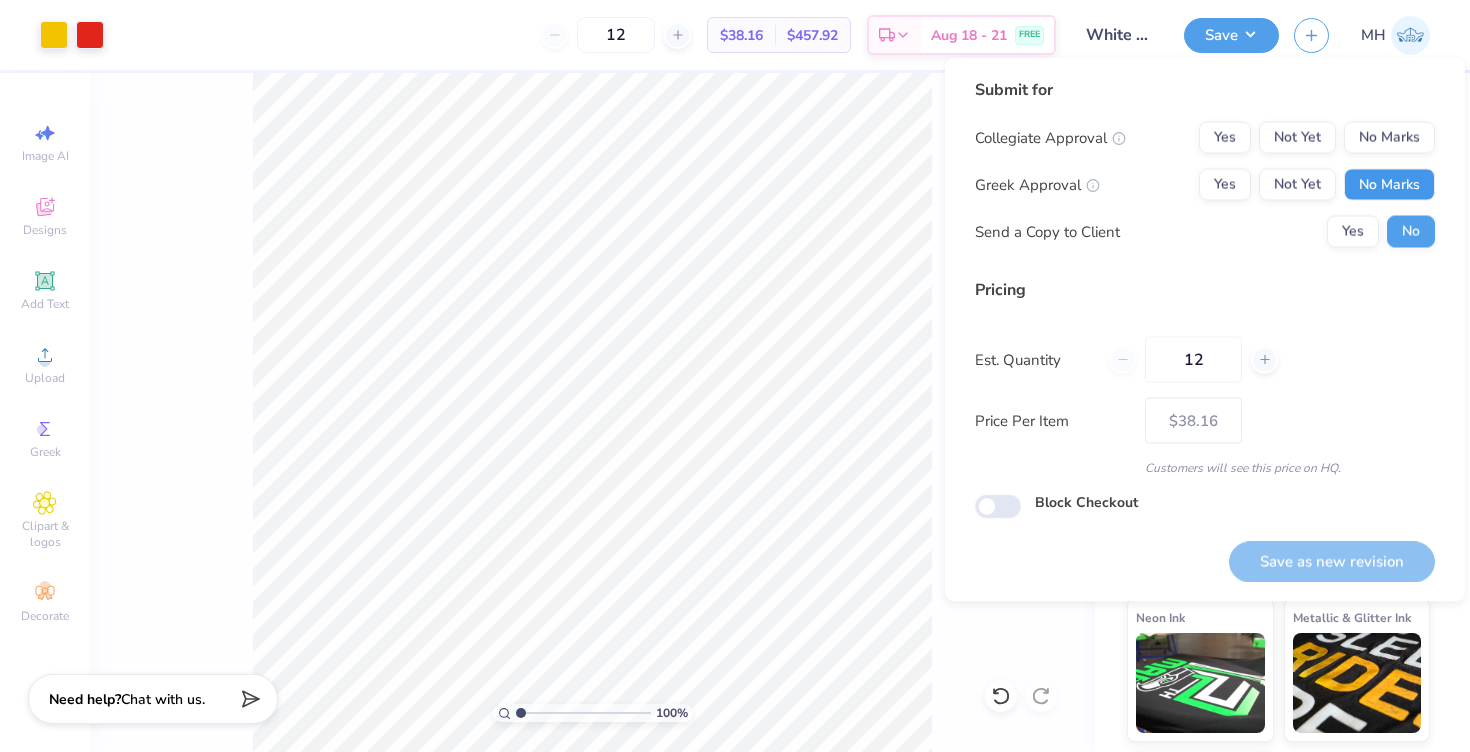 click on "No Marks" at bounding box center [1389, 185] 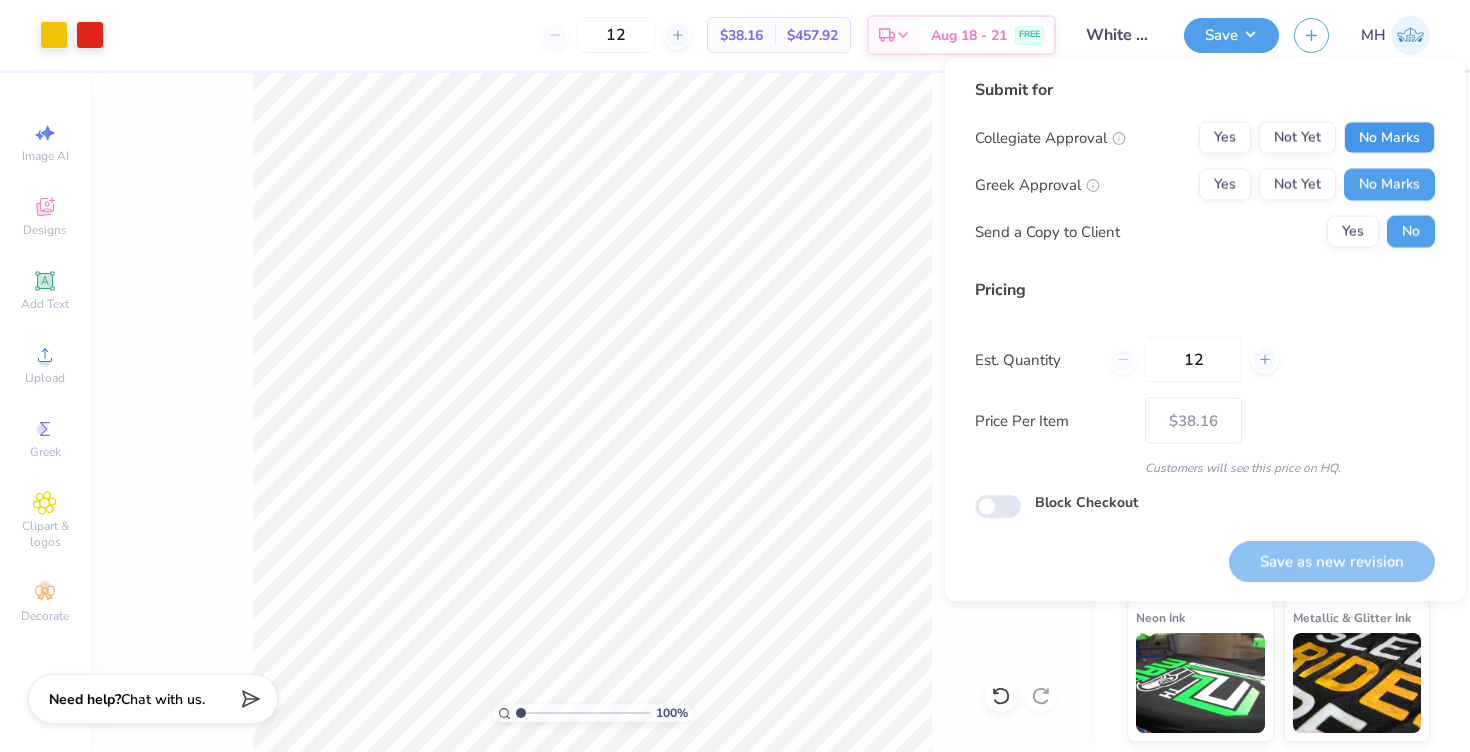 click on "No Marks" at bounding box center [1389, 138] 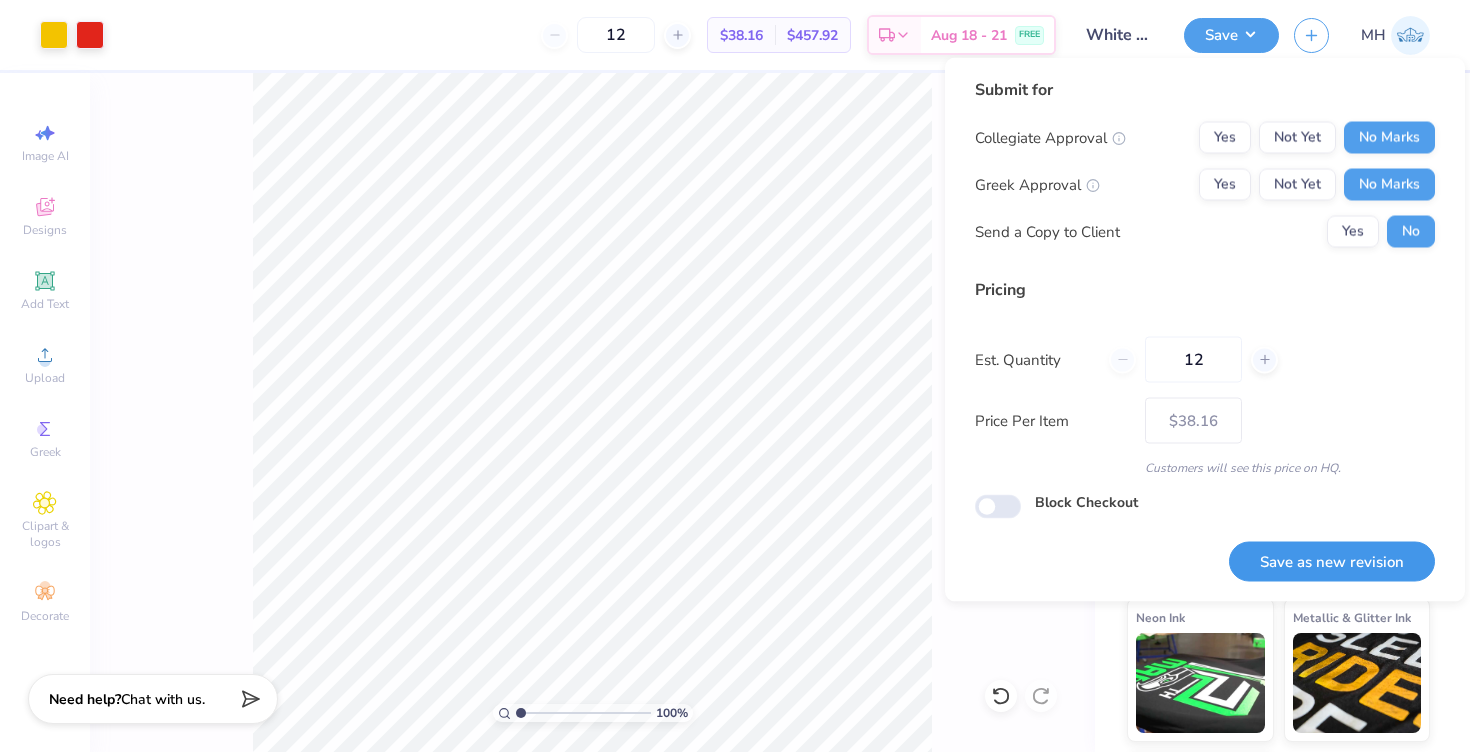 click on "Save as new revision" at bounding box center (1332, 561) 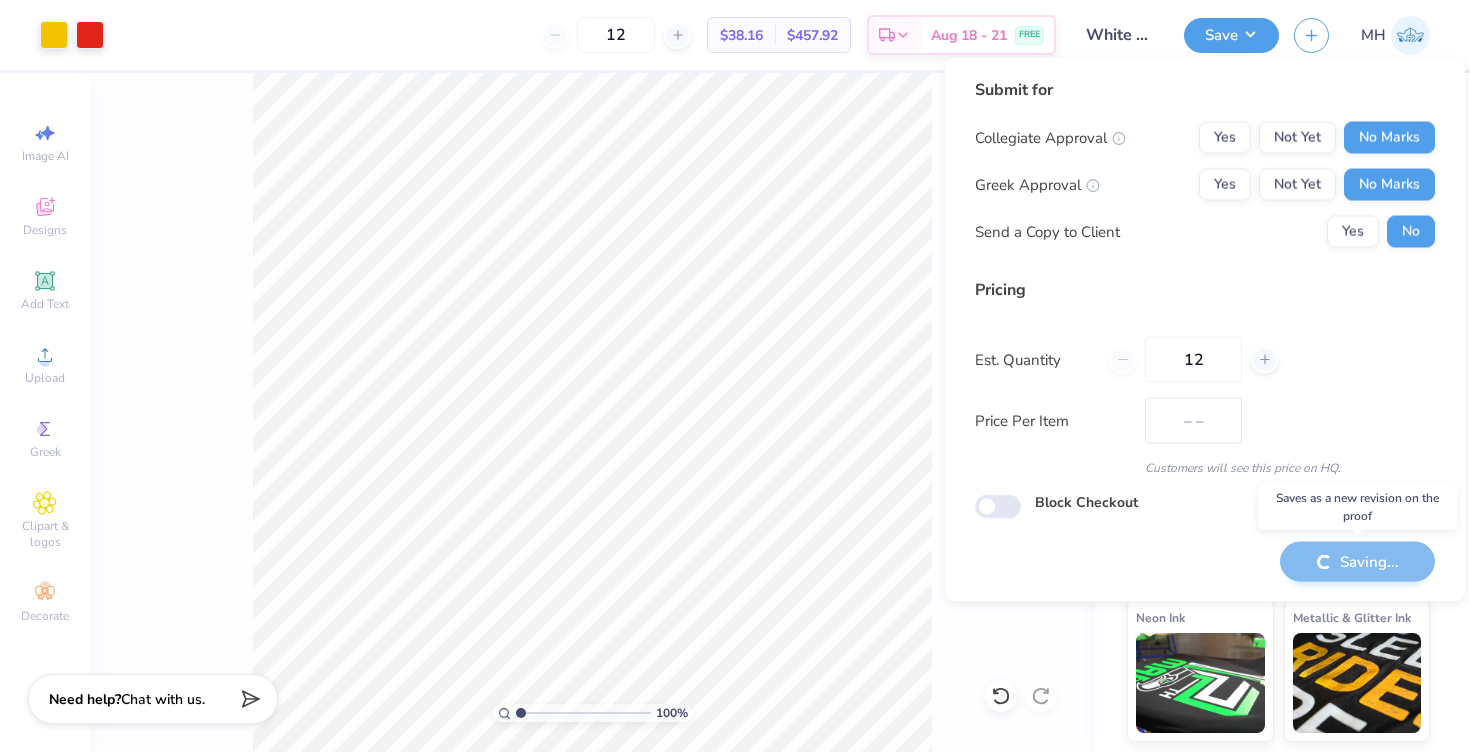 type on "$38.16" 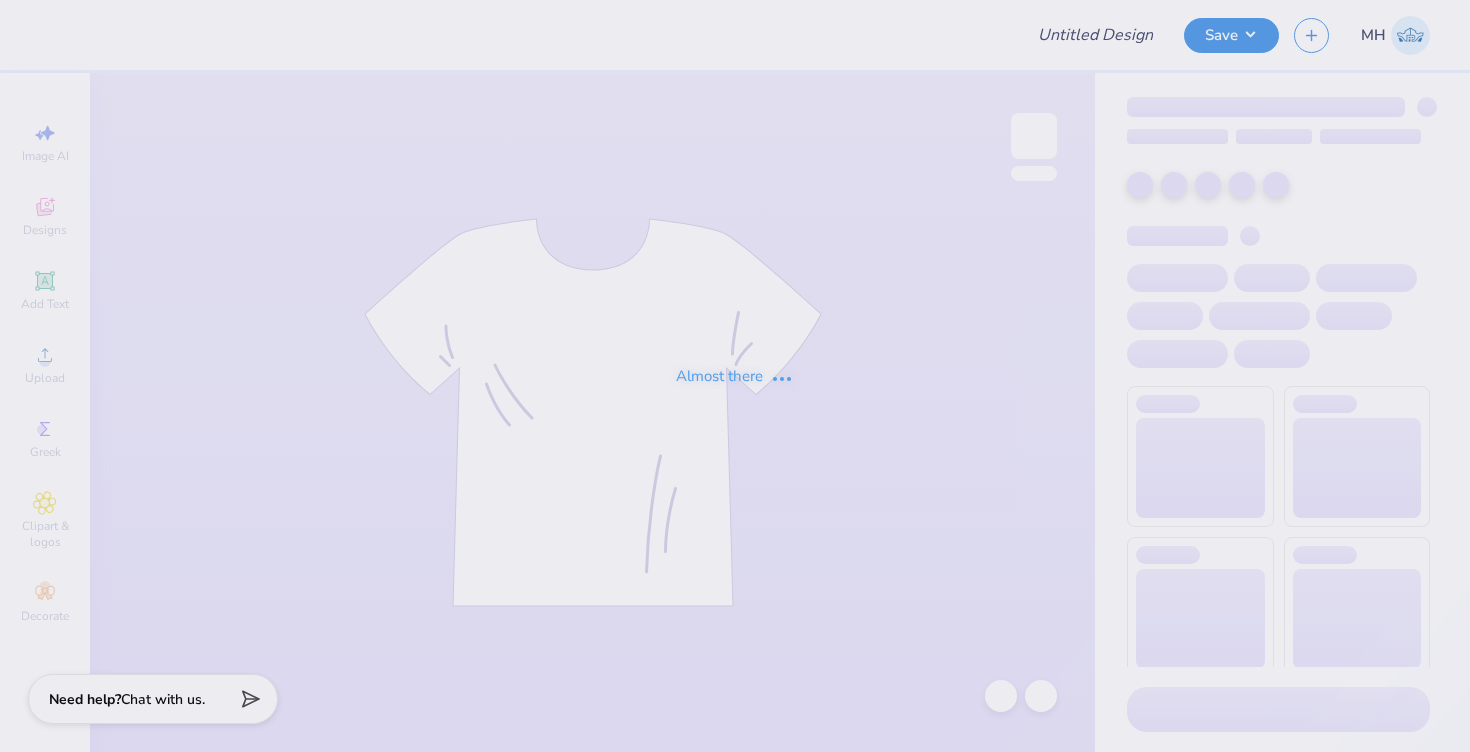 scroll, scrollTop: 0, scrollLeft: 0, axis: both 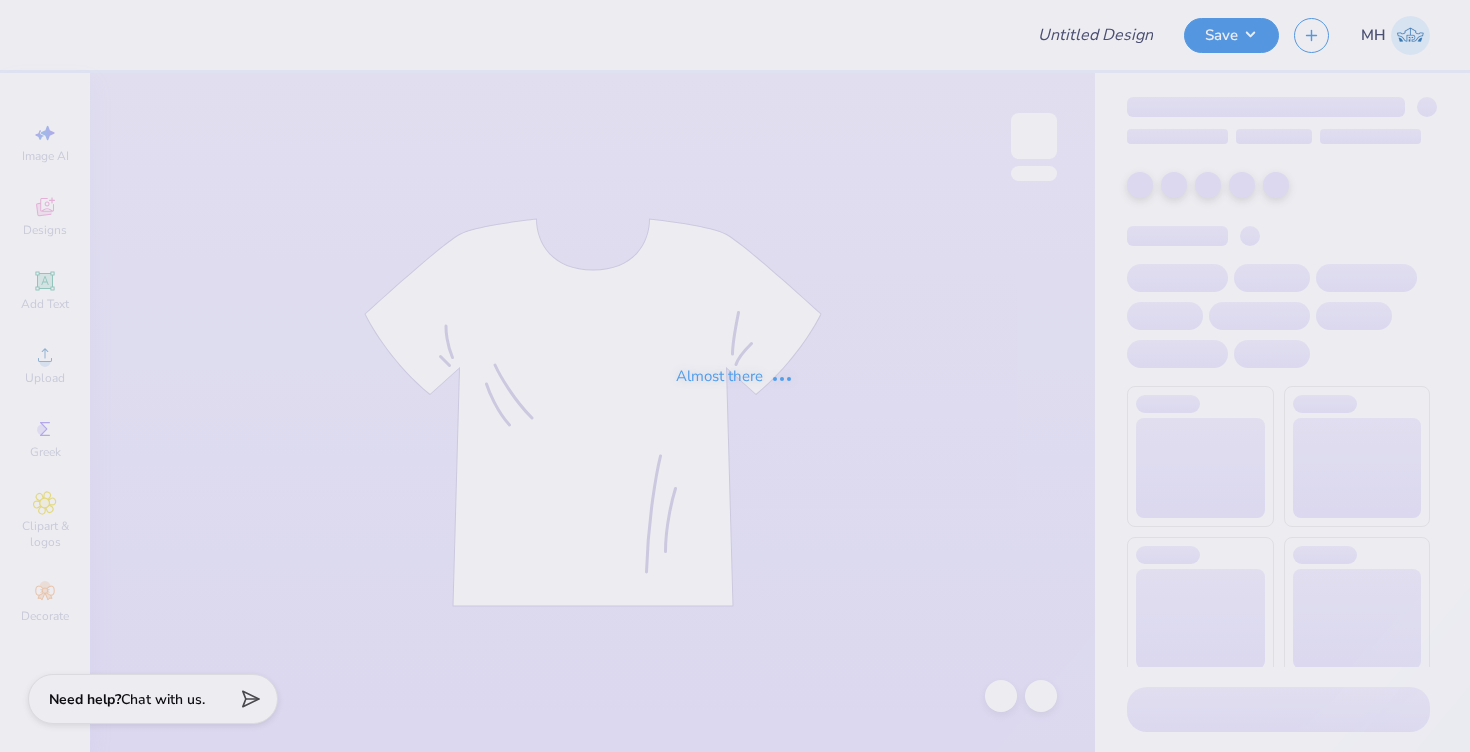 type on "TC Shirts" 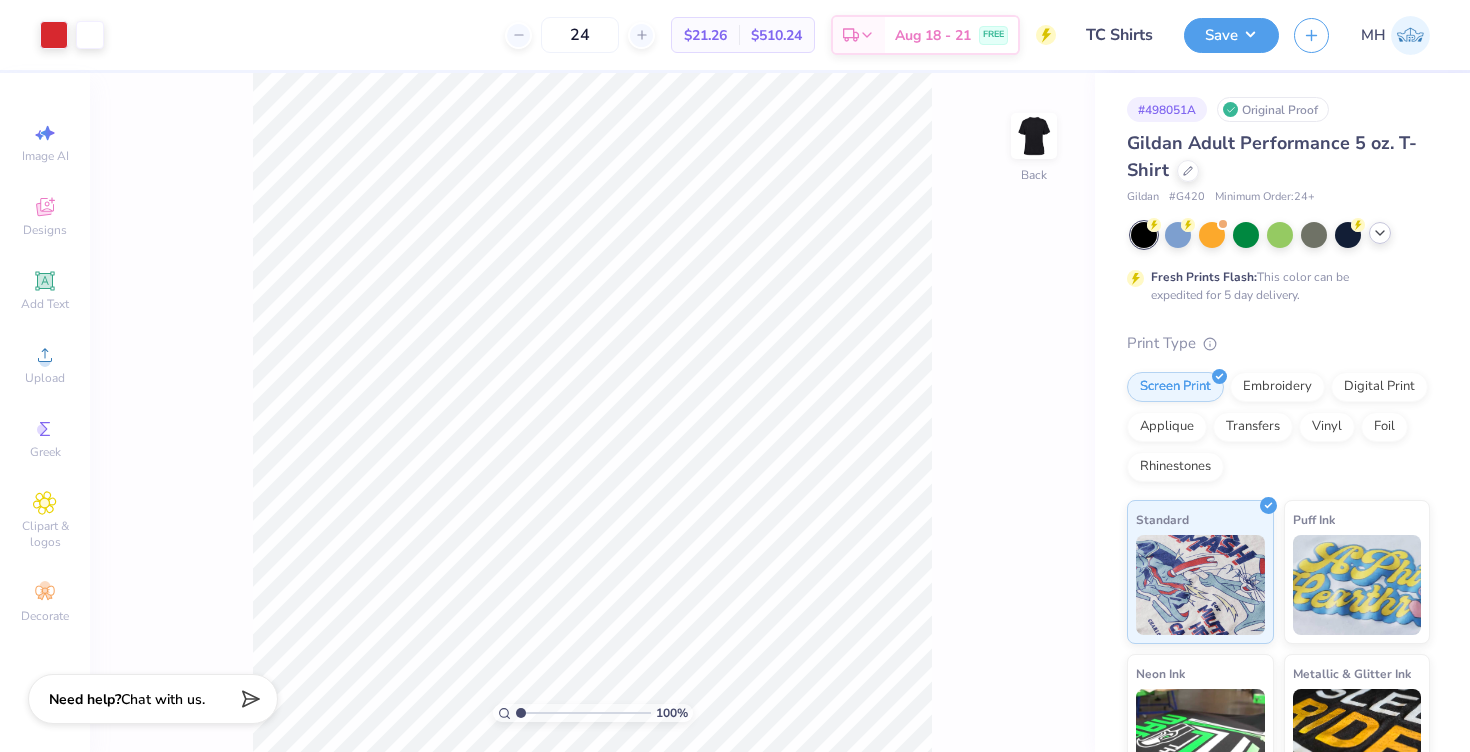 click 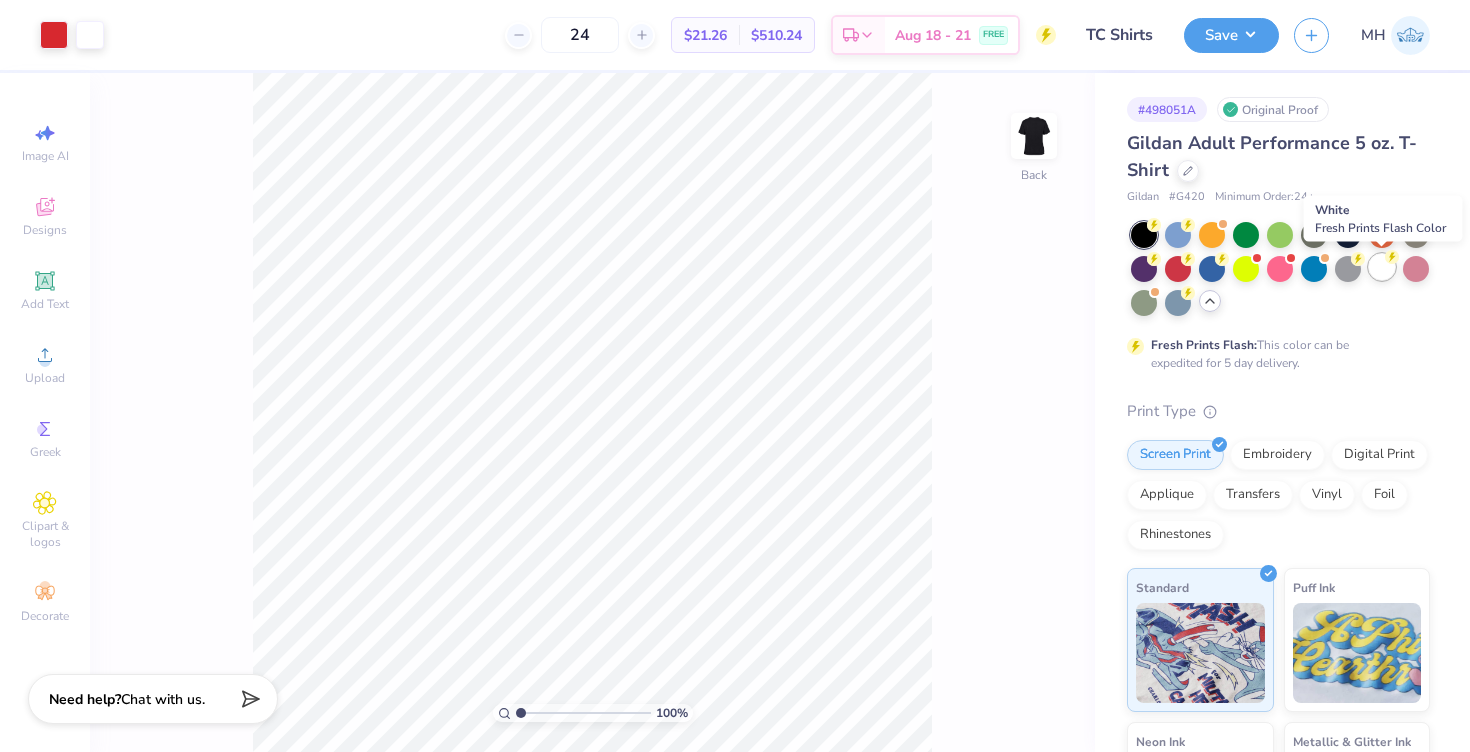 click at bounding box center (1382, 267) 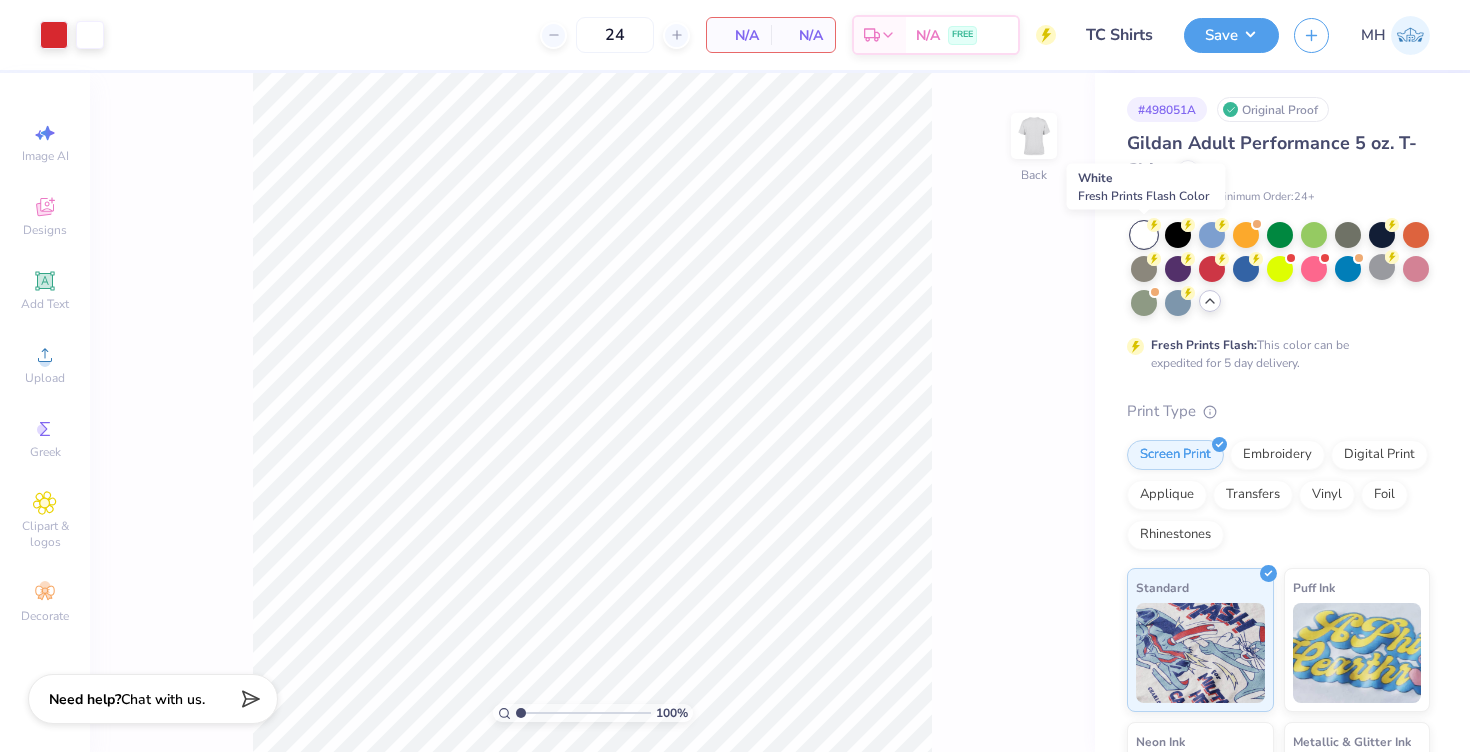 click at bounding box center (1144, 235) 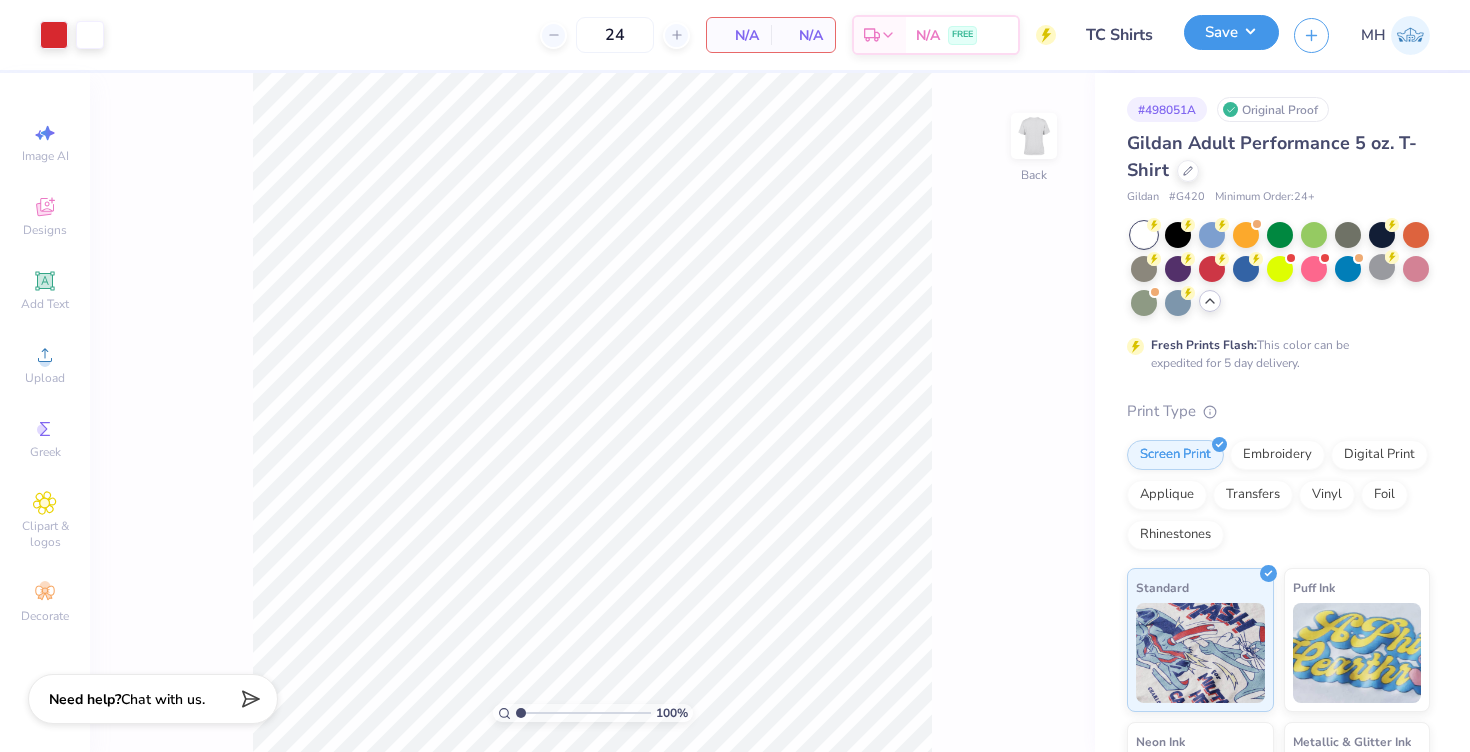 click on "Save" at bounding box center (1231, 32) 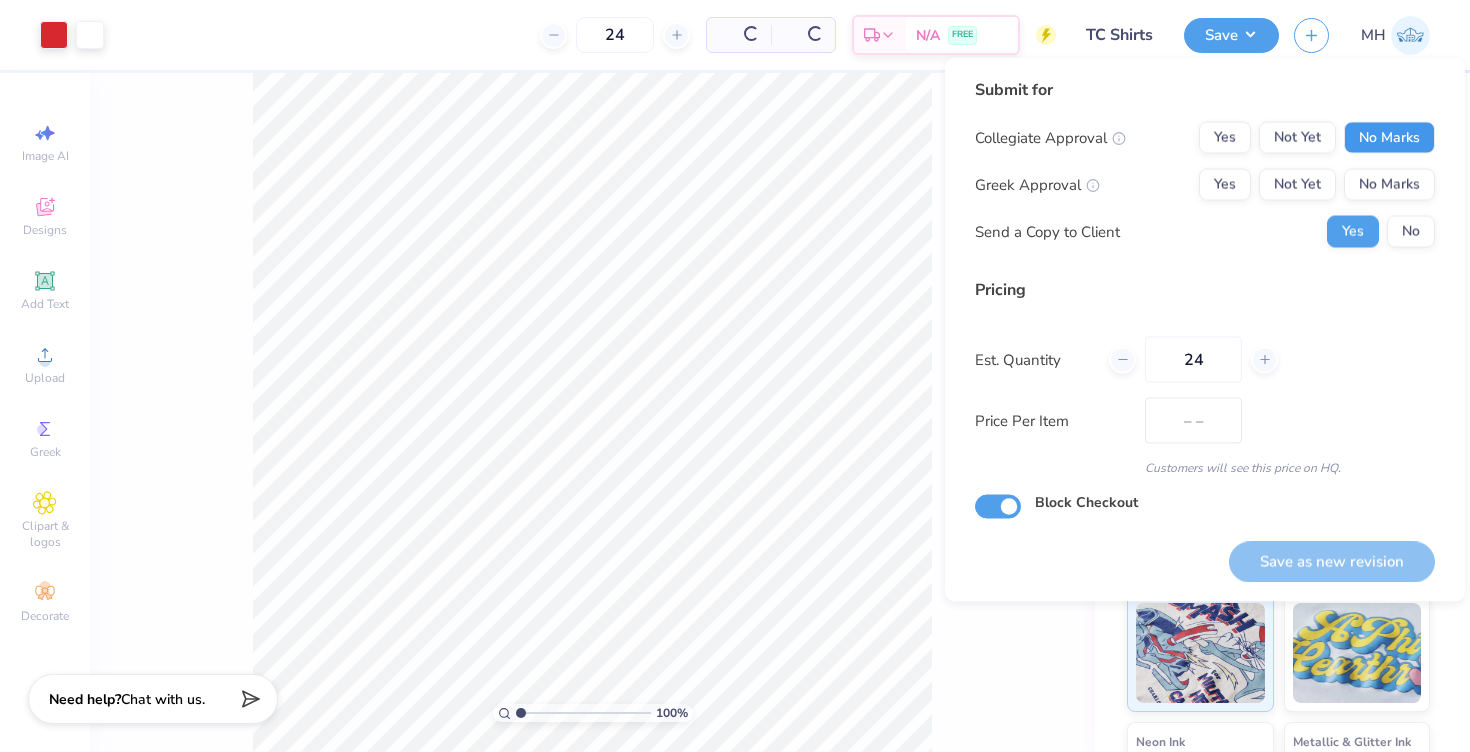 click on "No Marks" at bounding box center (1389, 138) 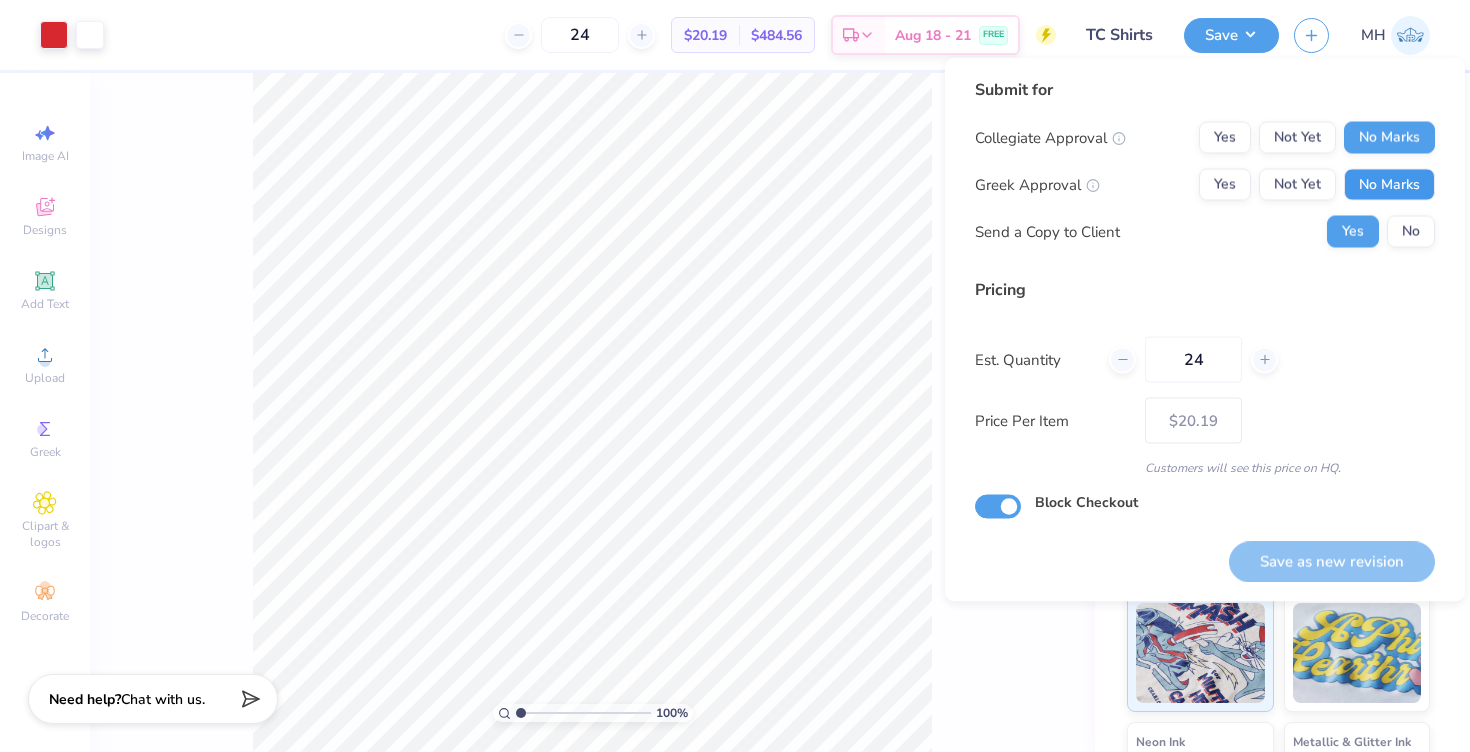click on "No Marks" at bounding box center (1389, 185) 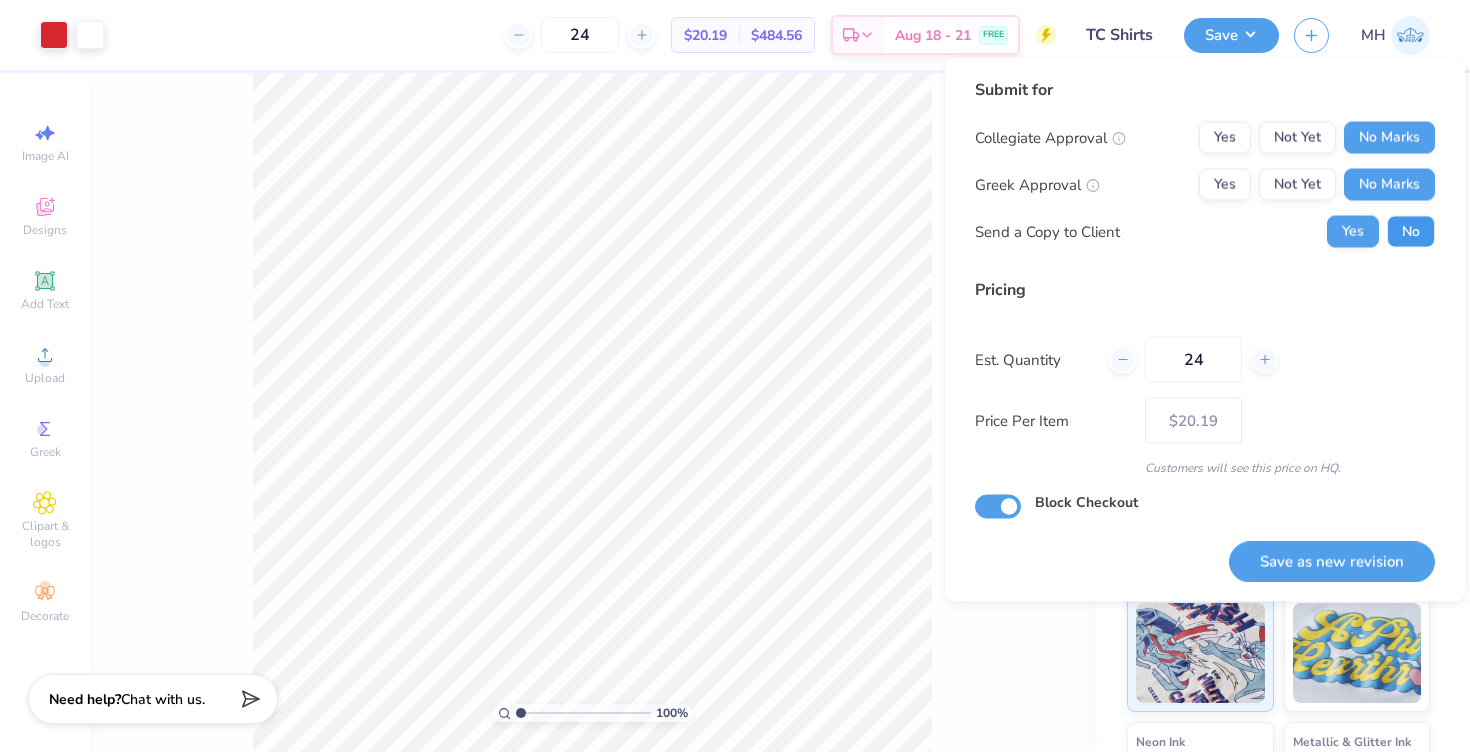 click on "No" at bounding box center (1411, 232) 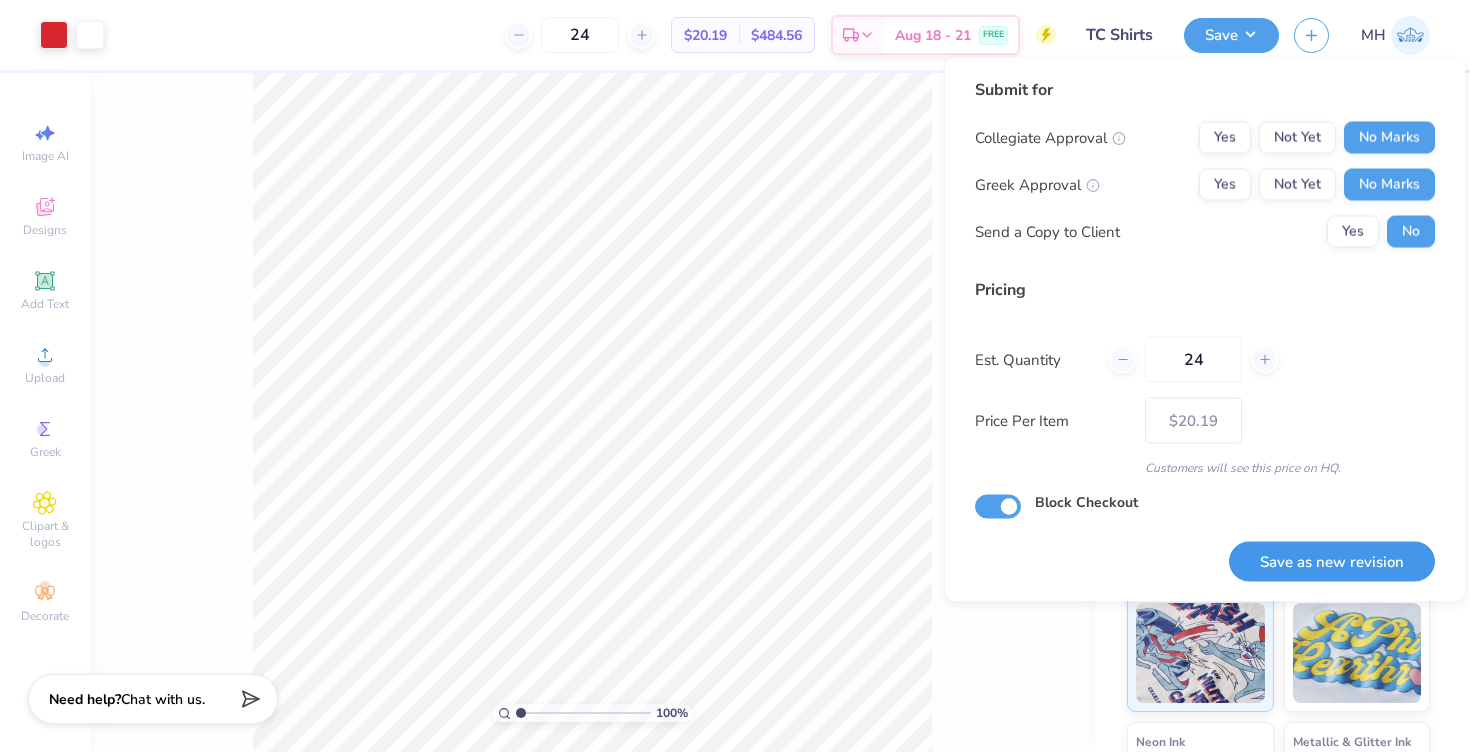 click on "Save as new revision" at bounding box center (1332, 561) 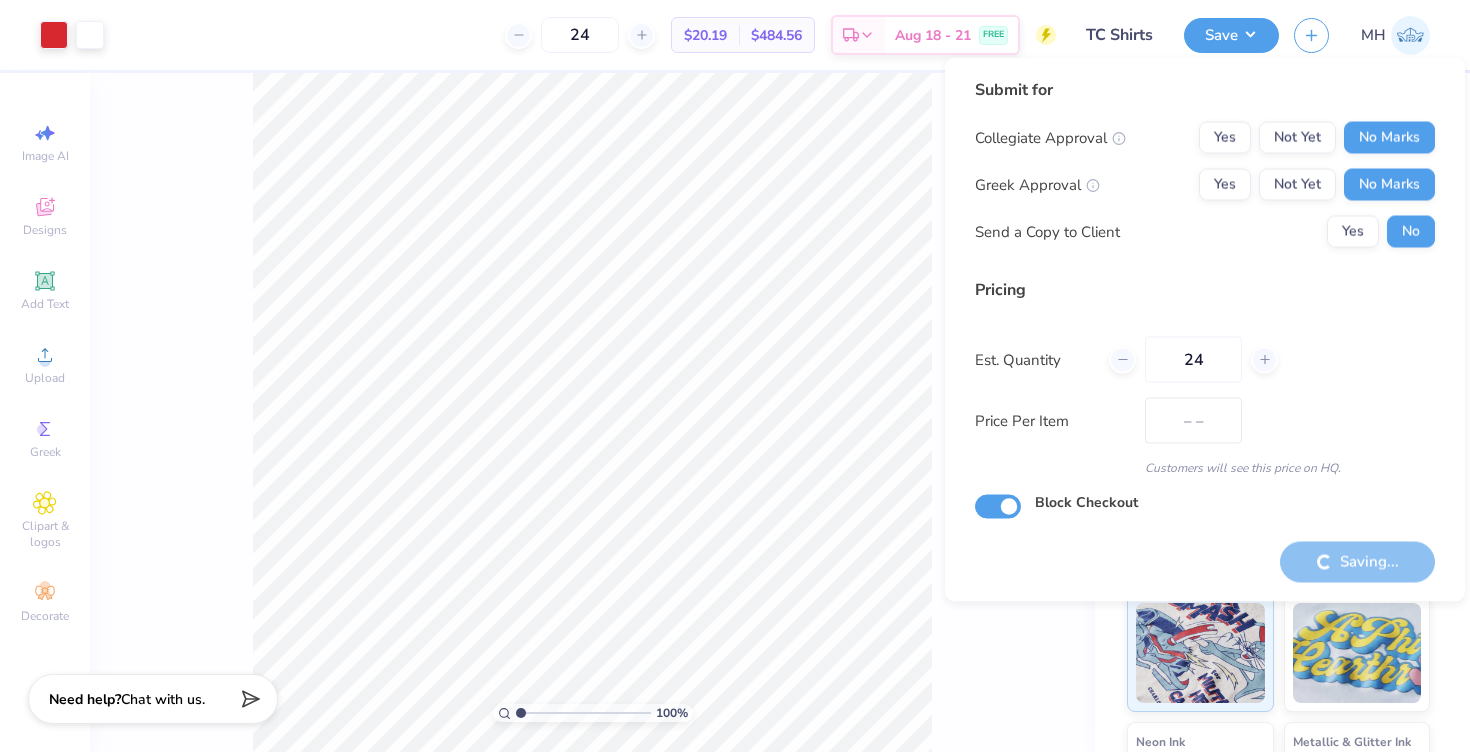 type on "$20.19" 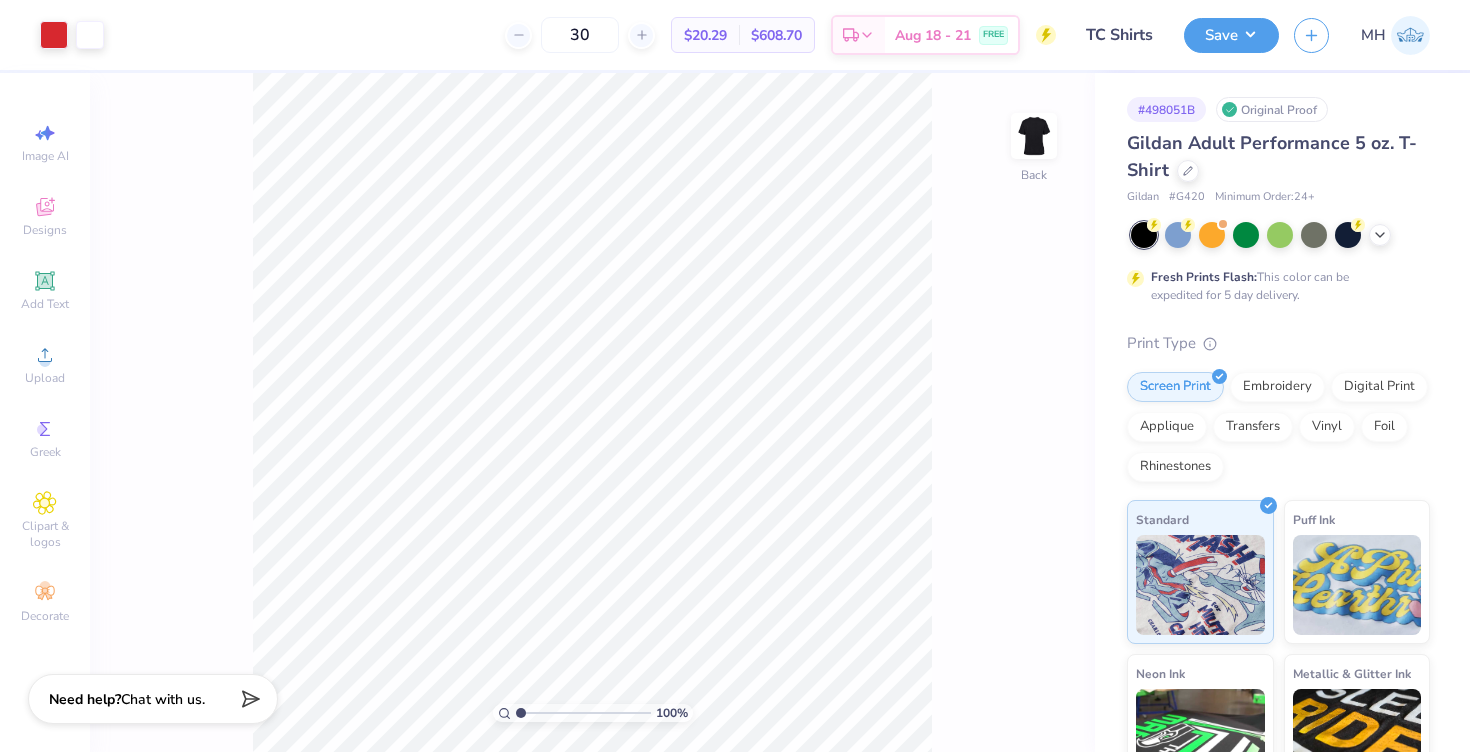 scroll, scrollTop: 0, scrollLeft: 0, axis: both 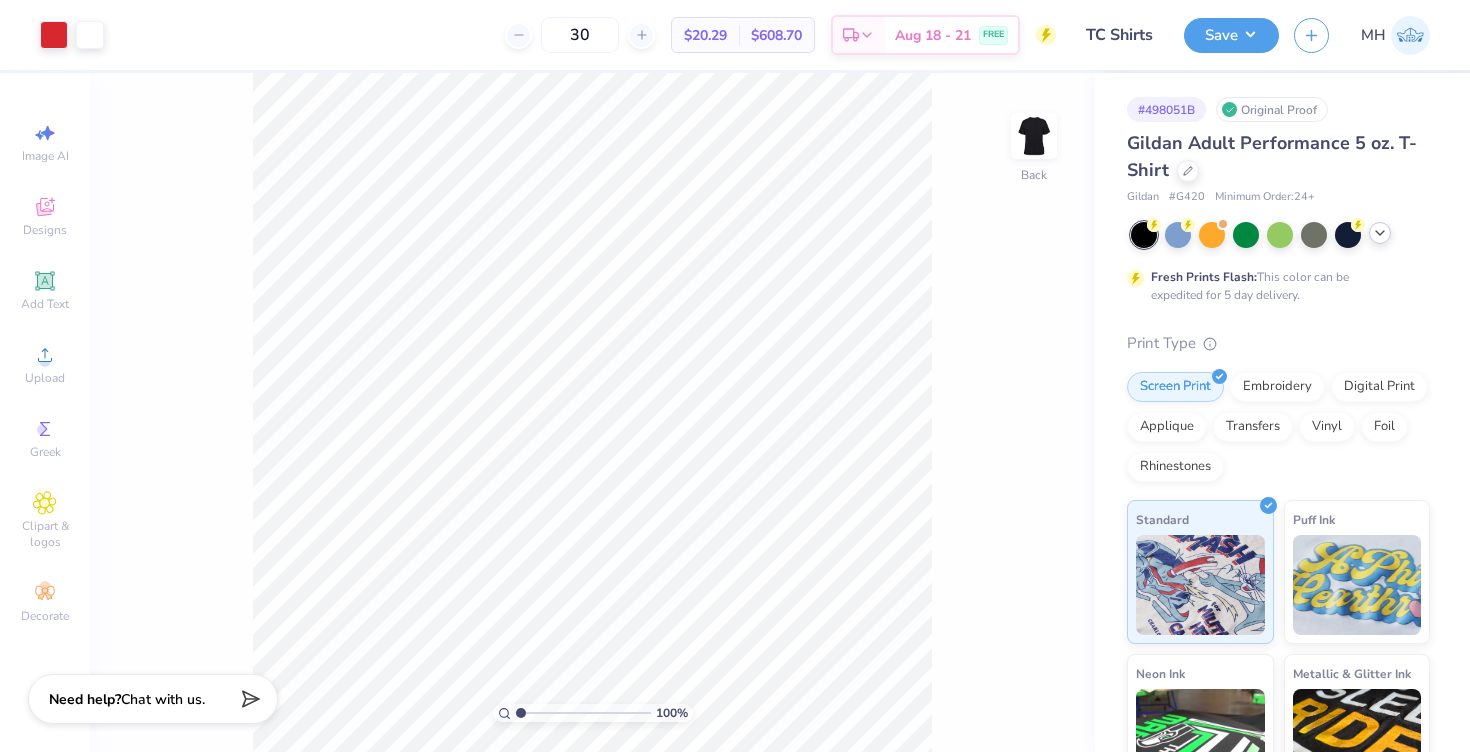 click 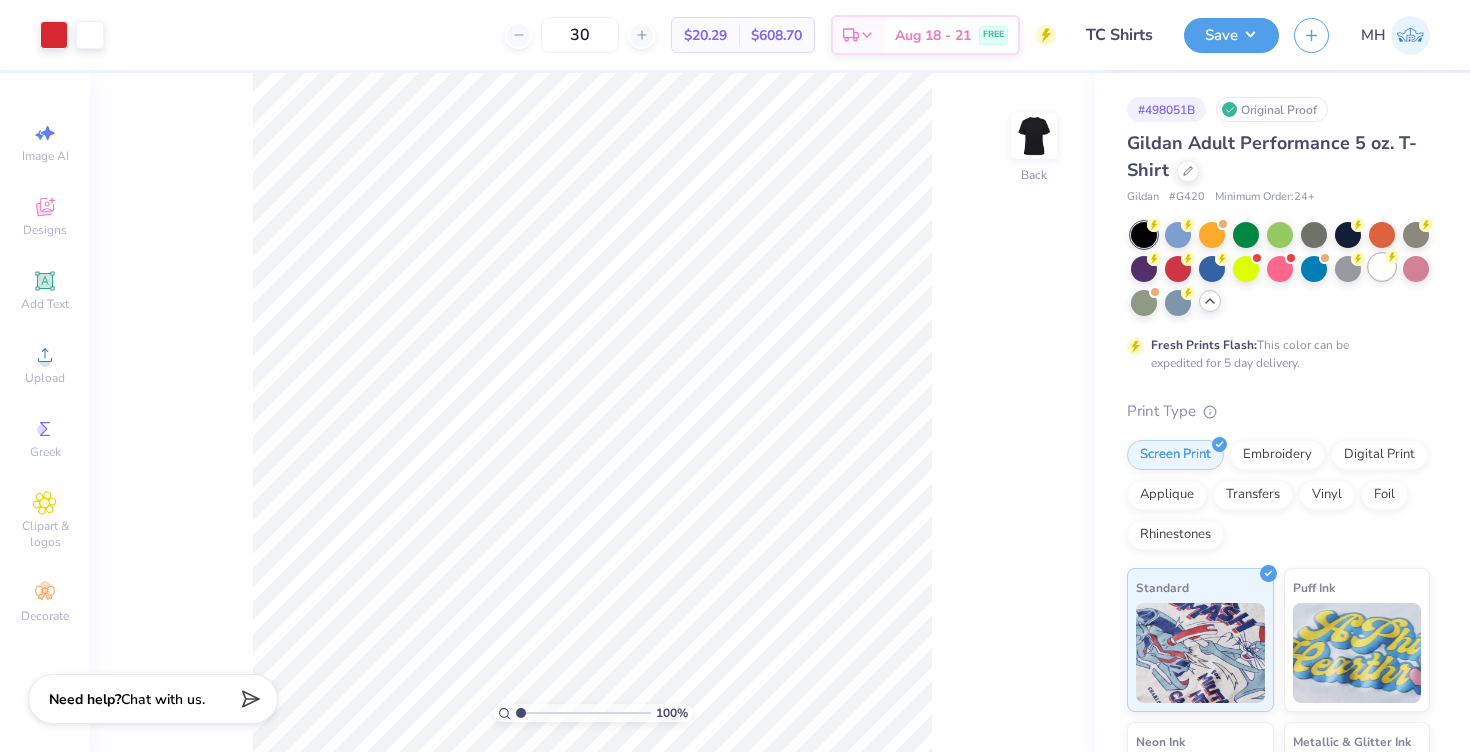click at bounding box center (1382, 267) 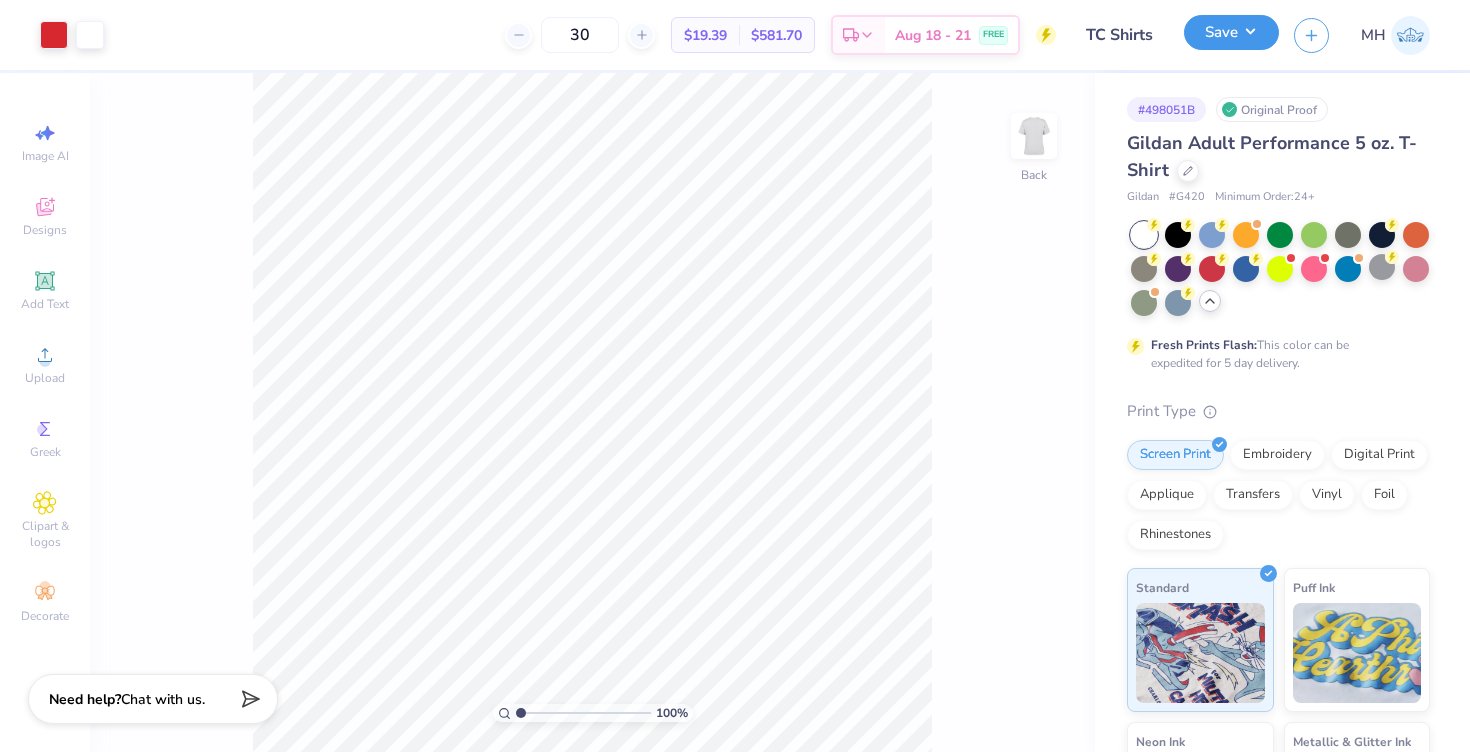 click on "Save" at bounding box center [1231, 32] 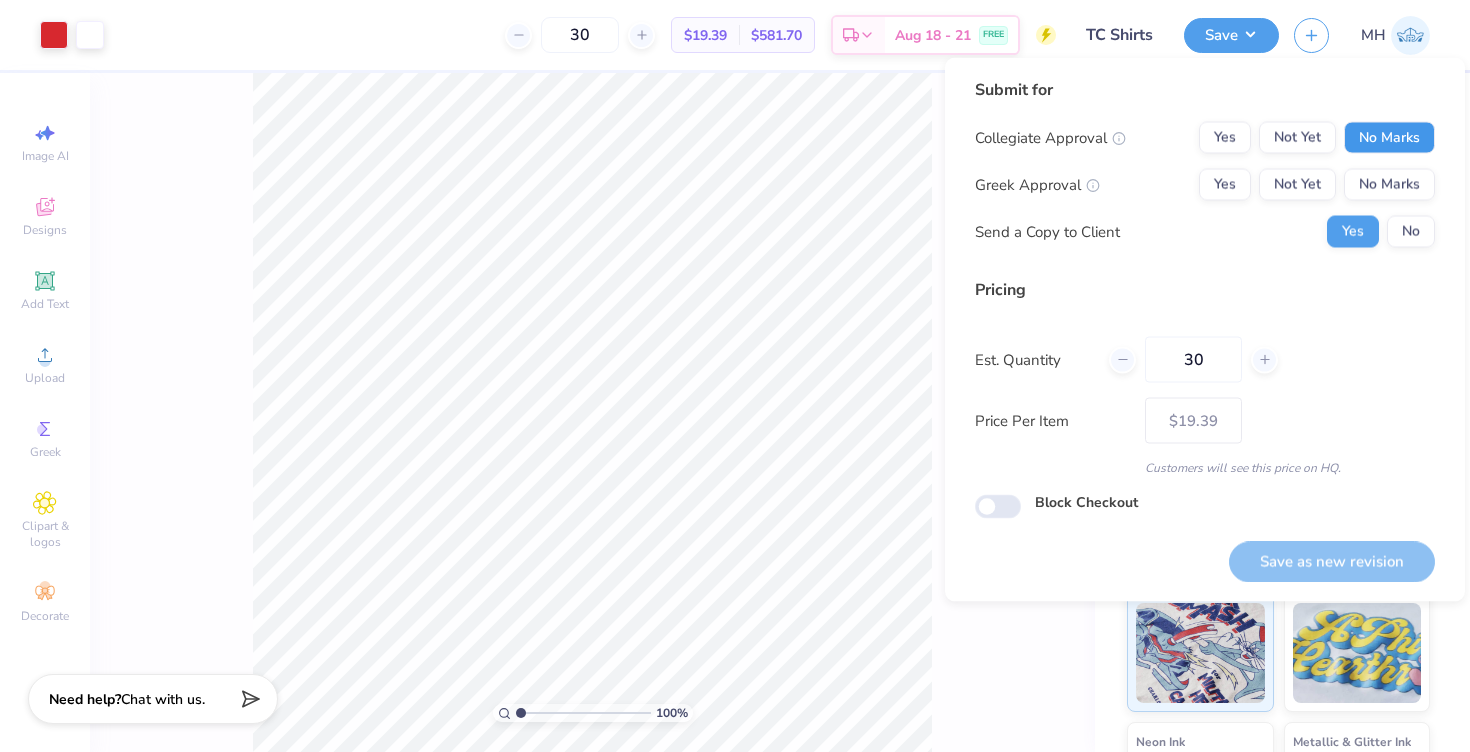 click on "No Marks" at bounding box center (1389, 138) 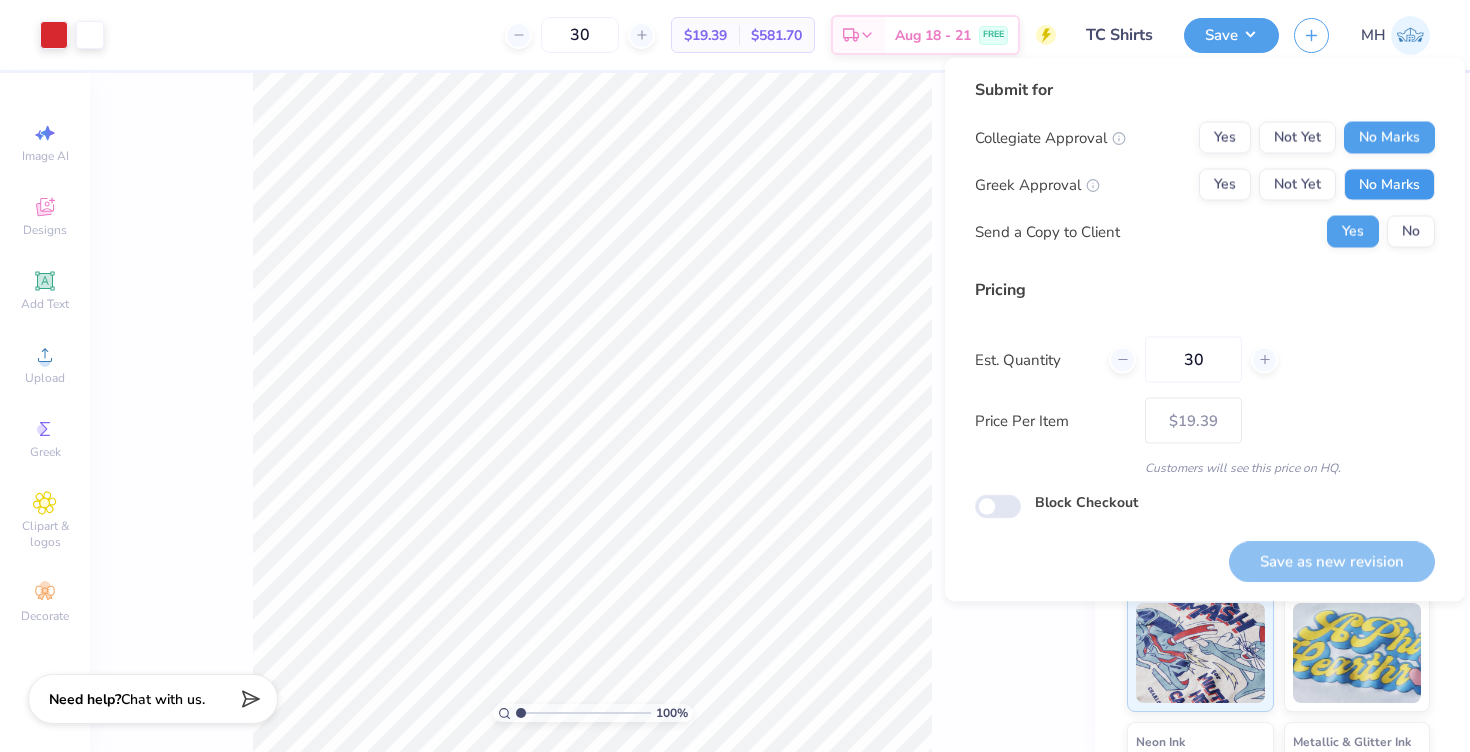 click on "No Marks" at bounding box center [1389, 185] 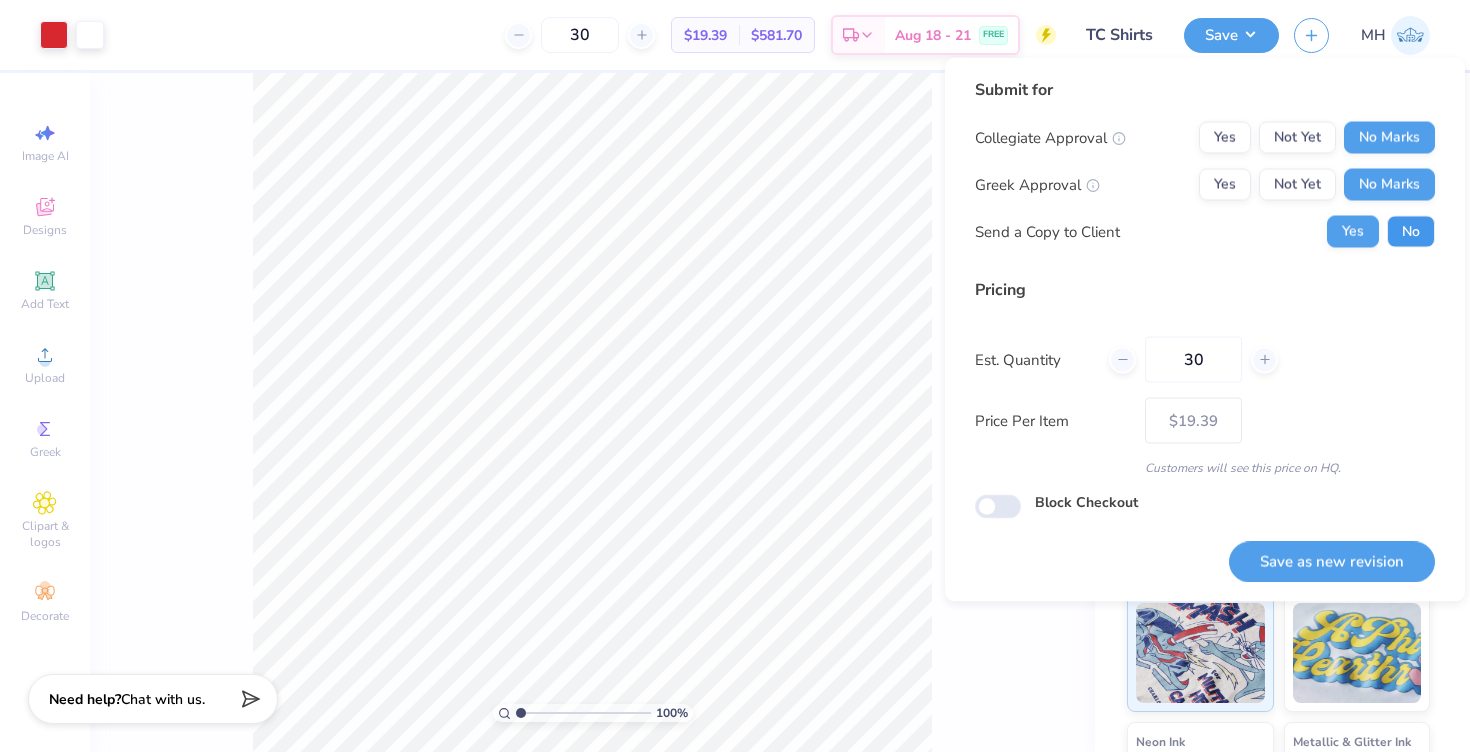 click on "No" at bounding box center (1411, 232) 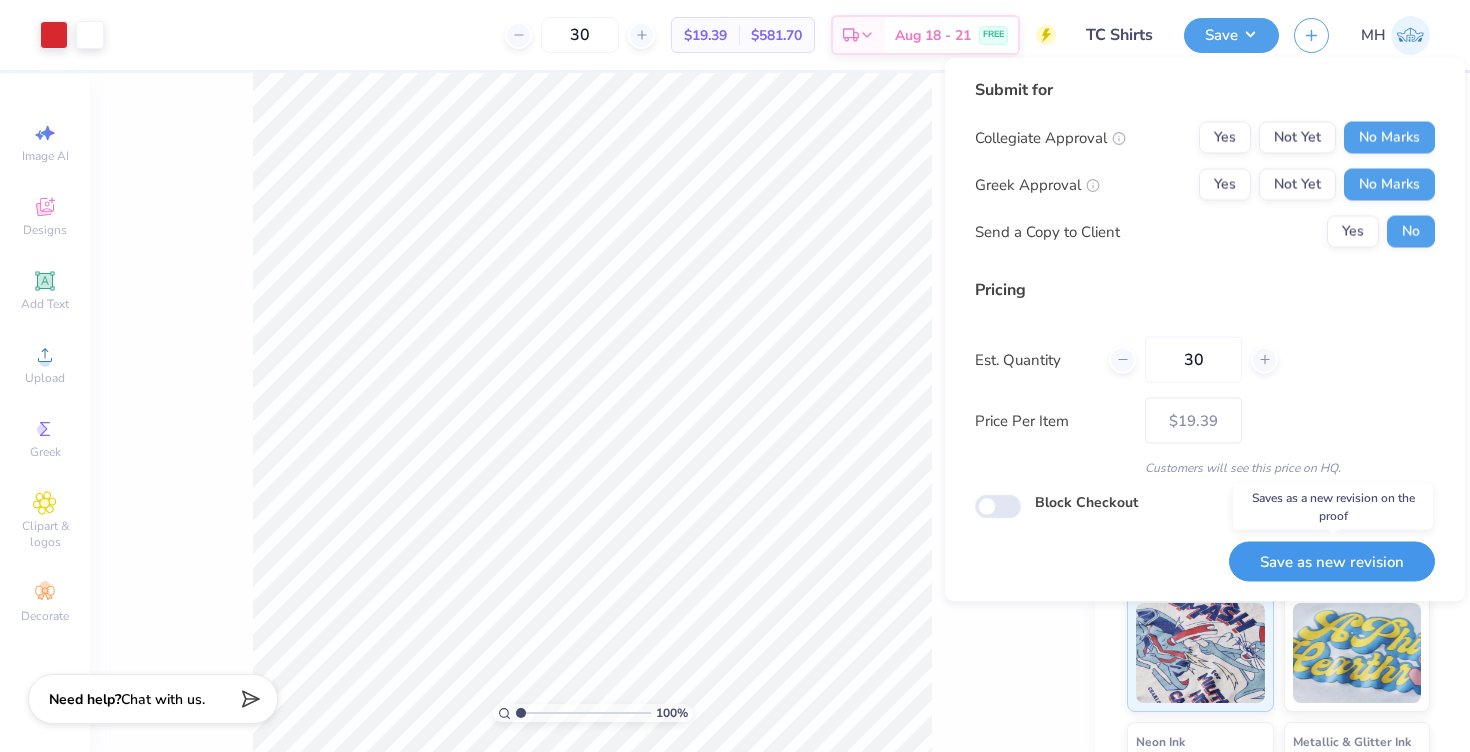 click on "Save as new revision" at bounding box center (1332, 561) 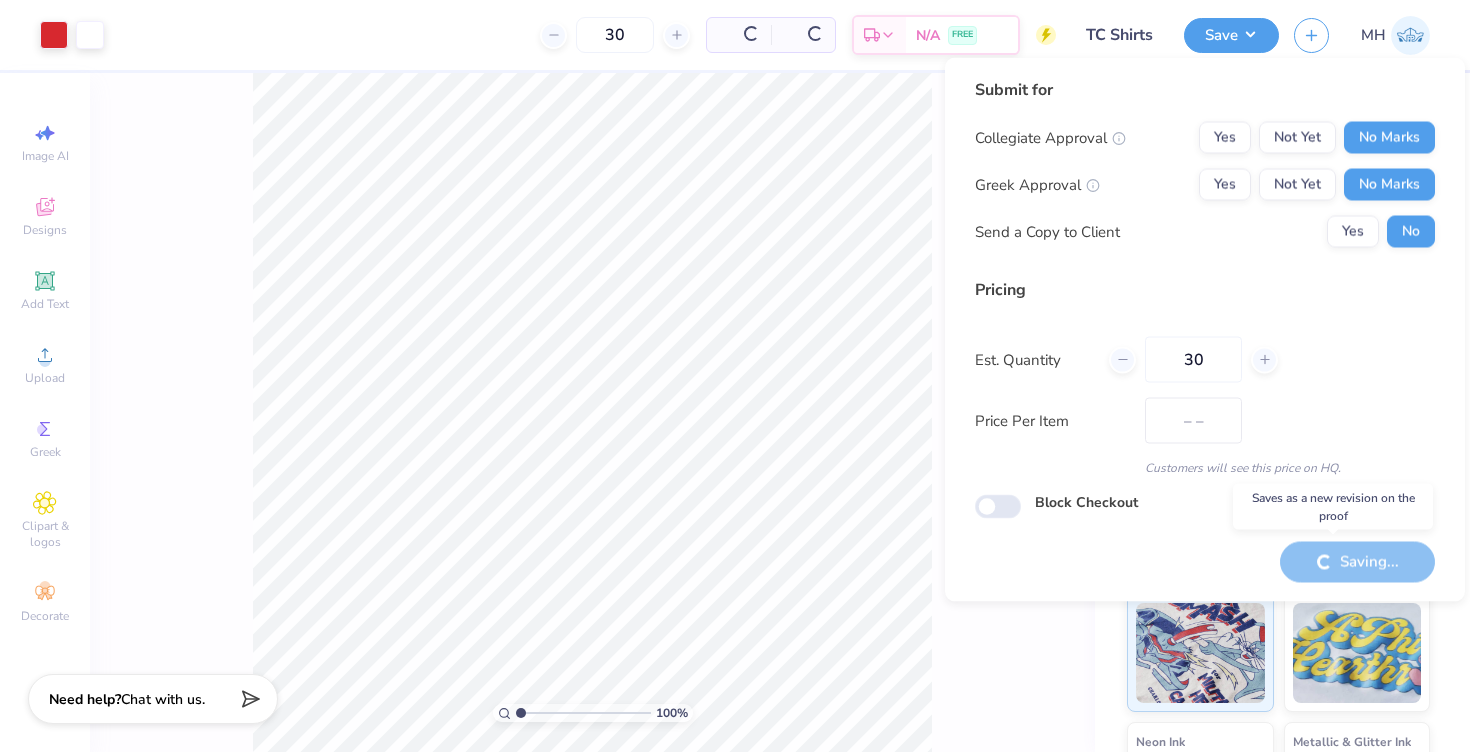 type on "$19.39" 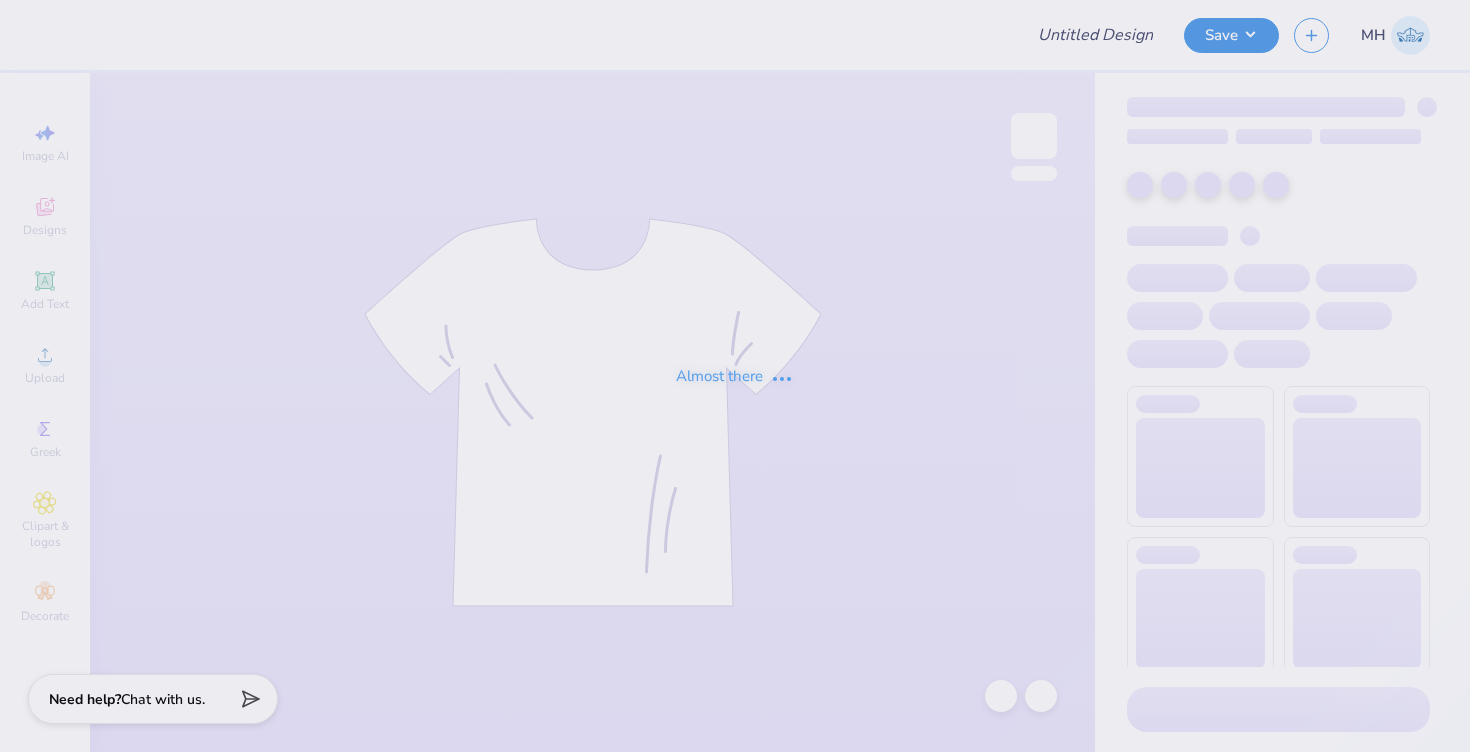 type on "TC Shirts" 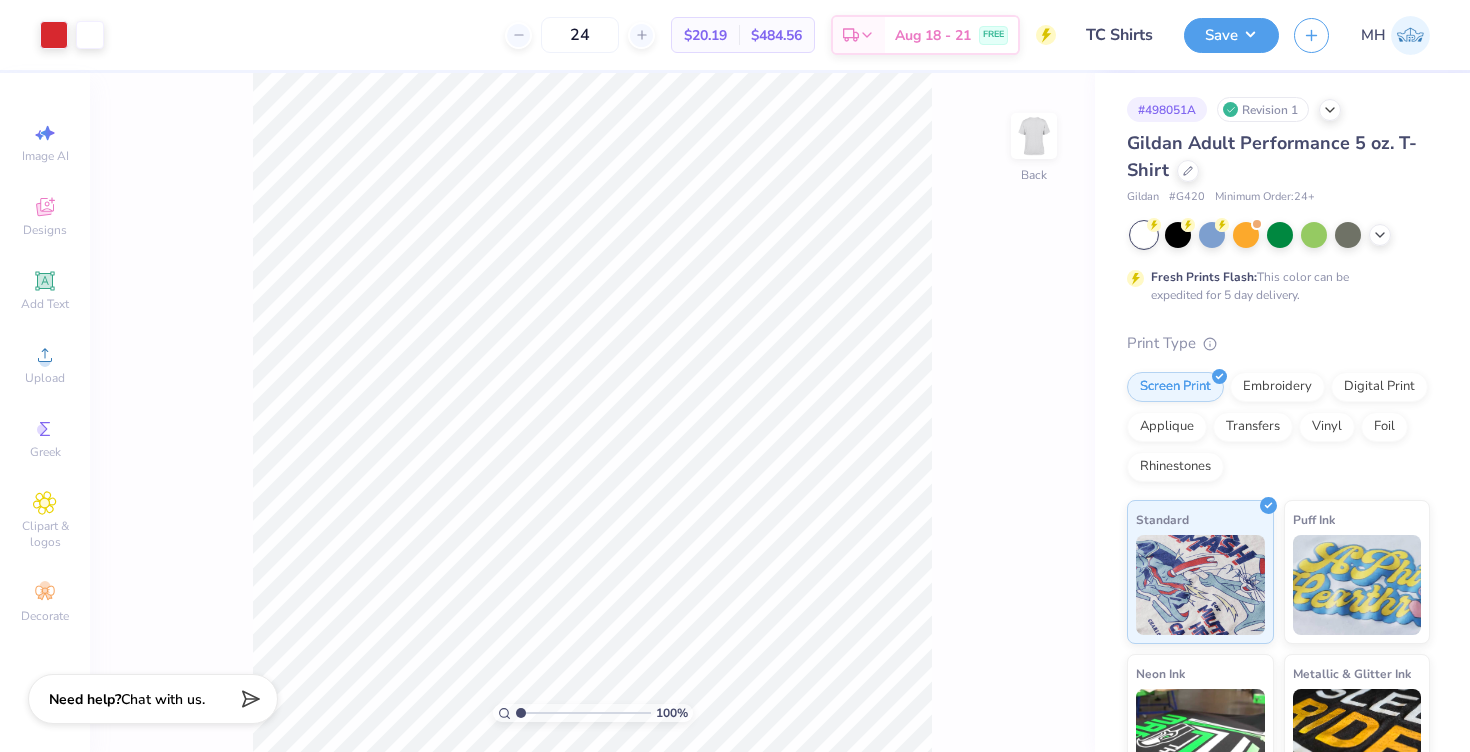 scroll, scrollTop: 0, scrollLeft: 0, axis: both 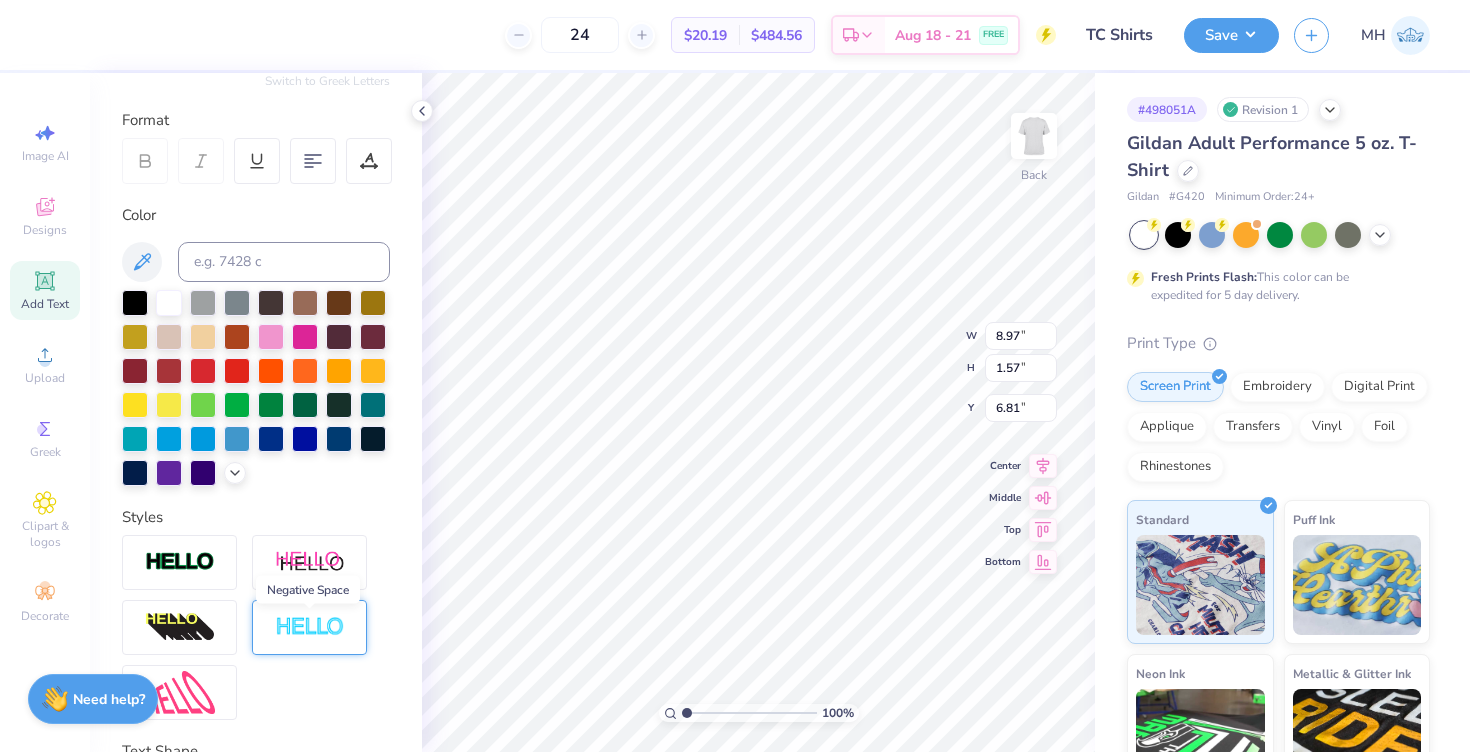 click at bounding box center (310, 627) 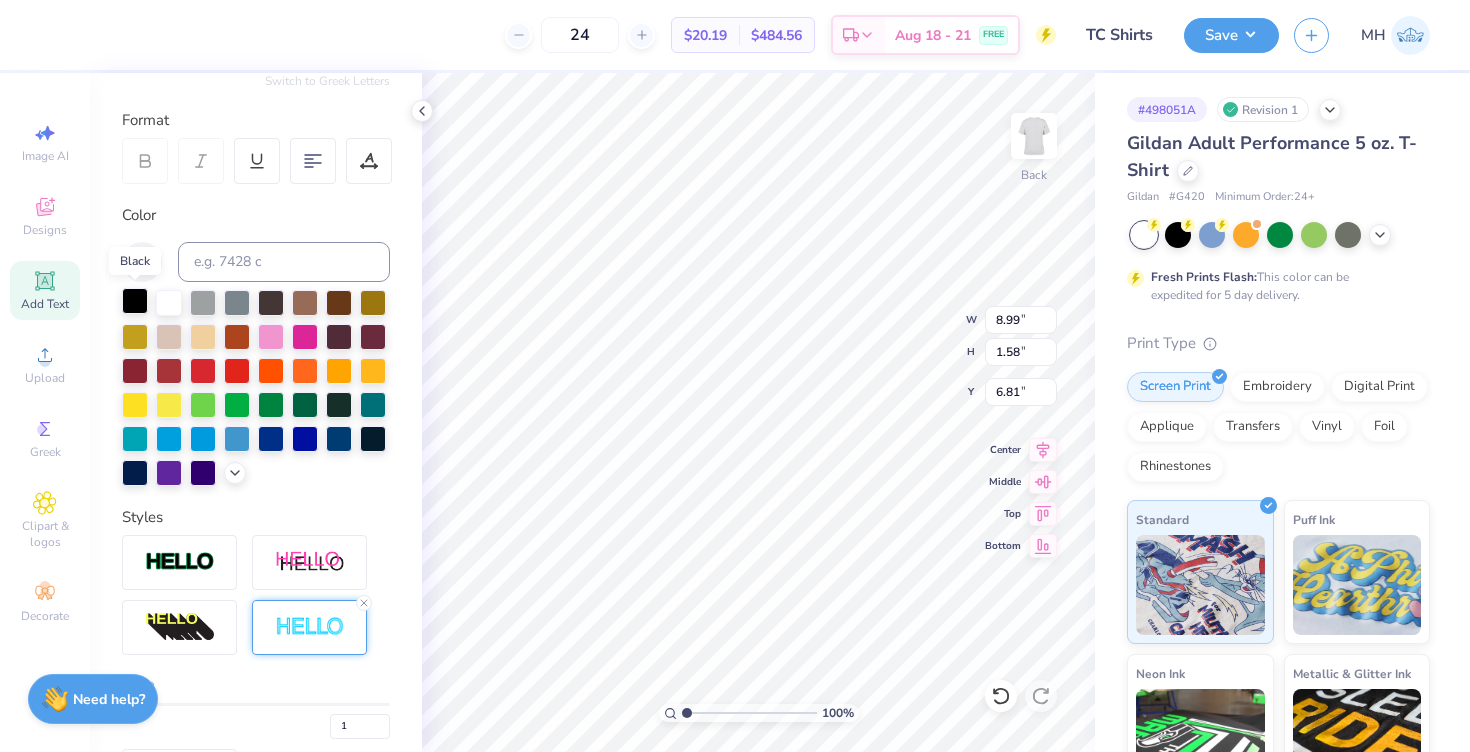 click at bounding box center [135, 301] 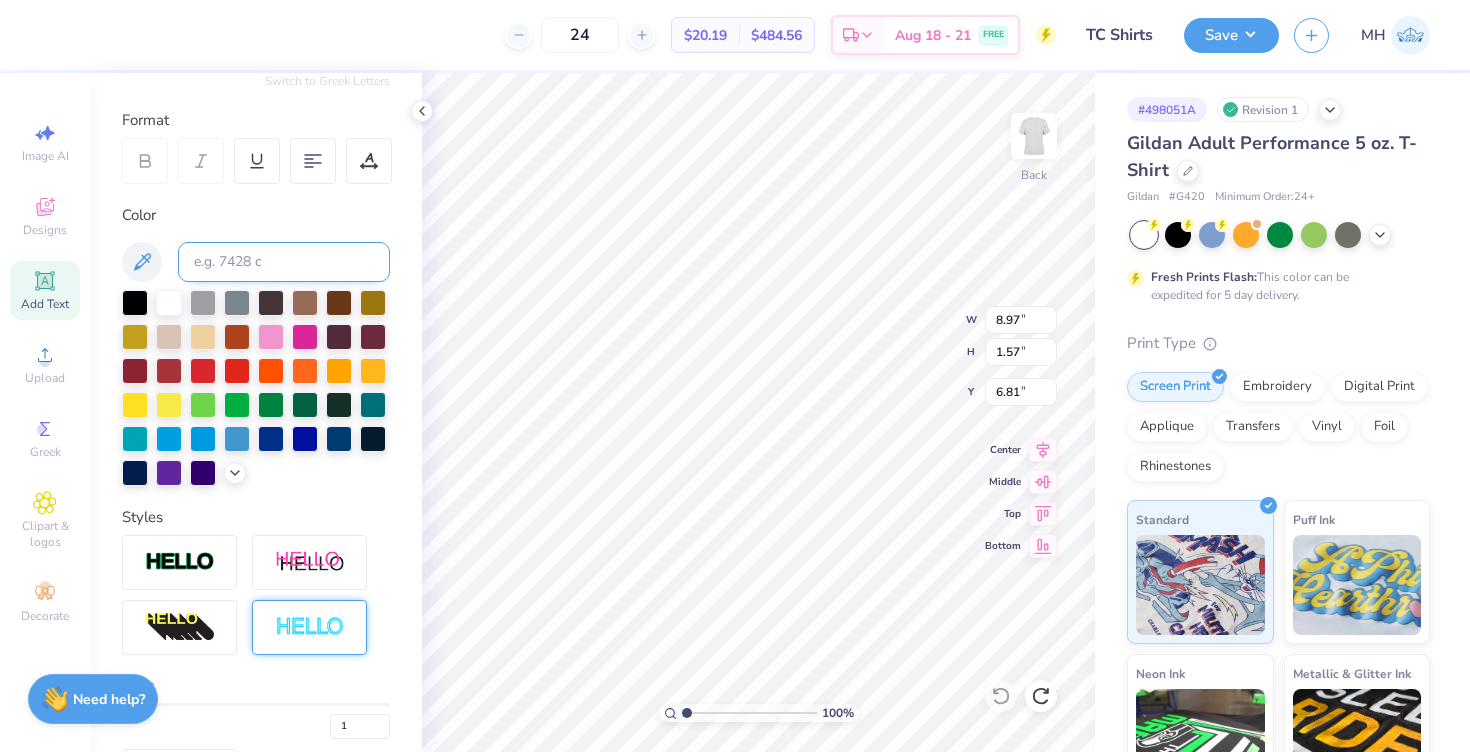 scroll, scrollTop: 0, scrollLeft: 0, axis: both 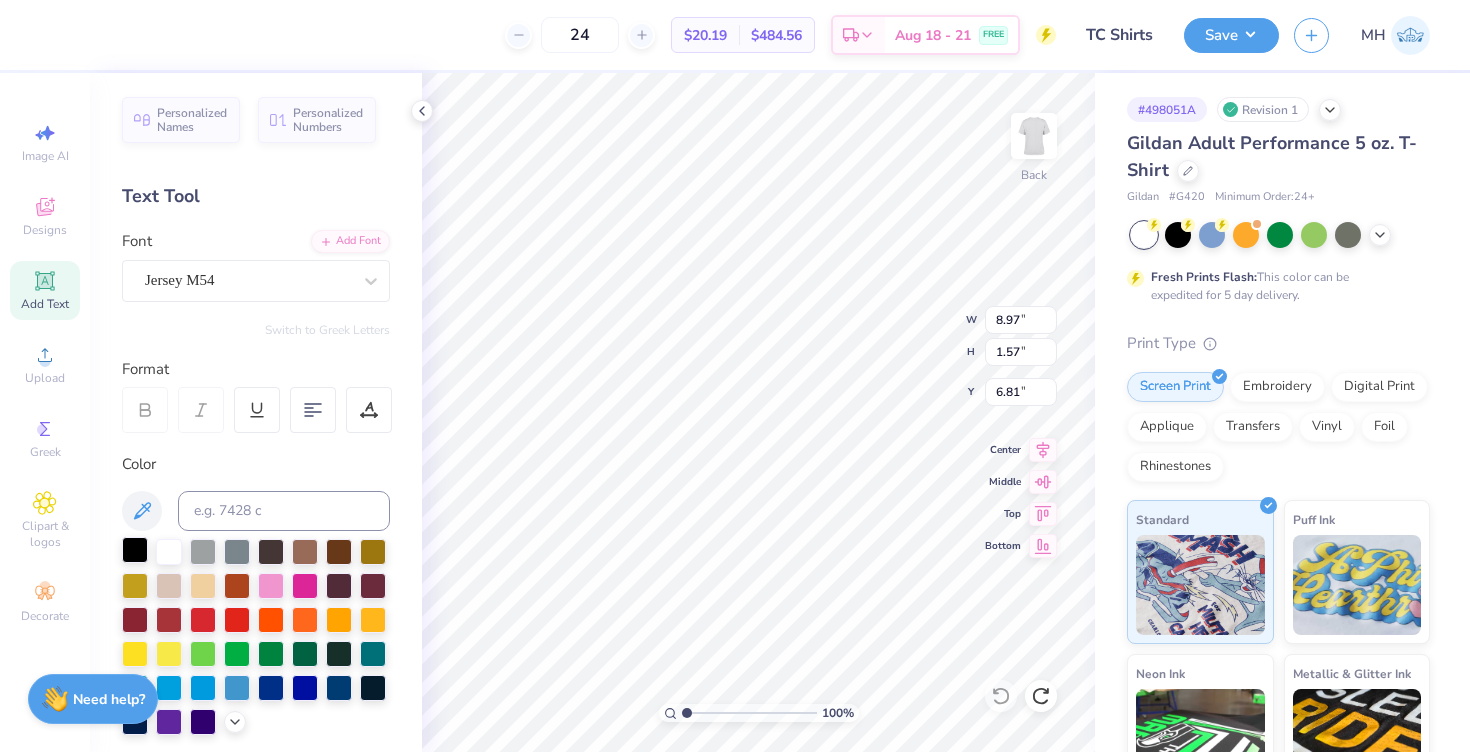 click at bounding box center (135, 550) 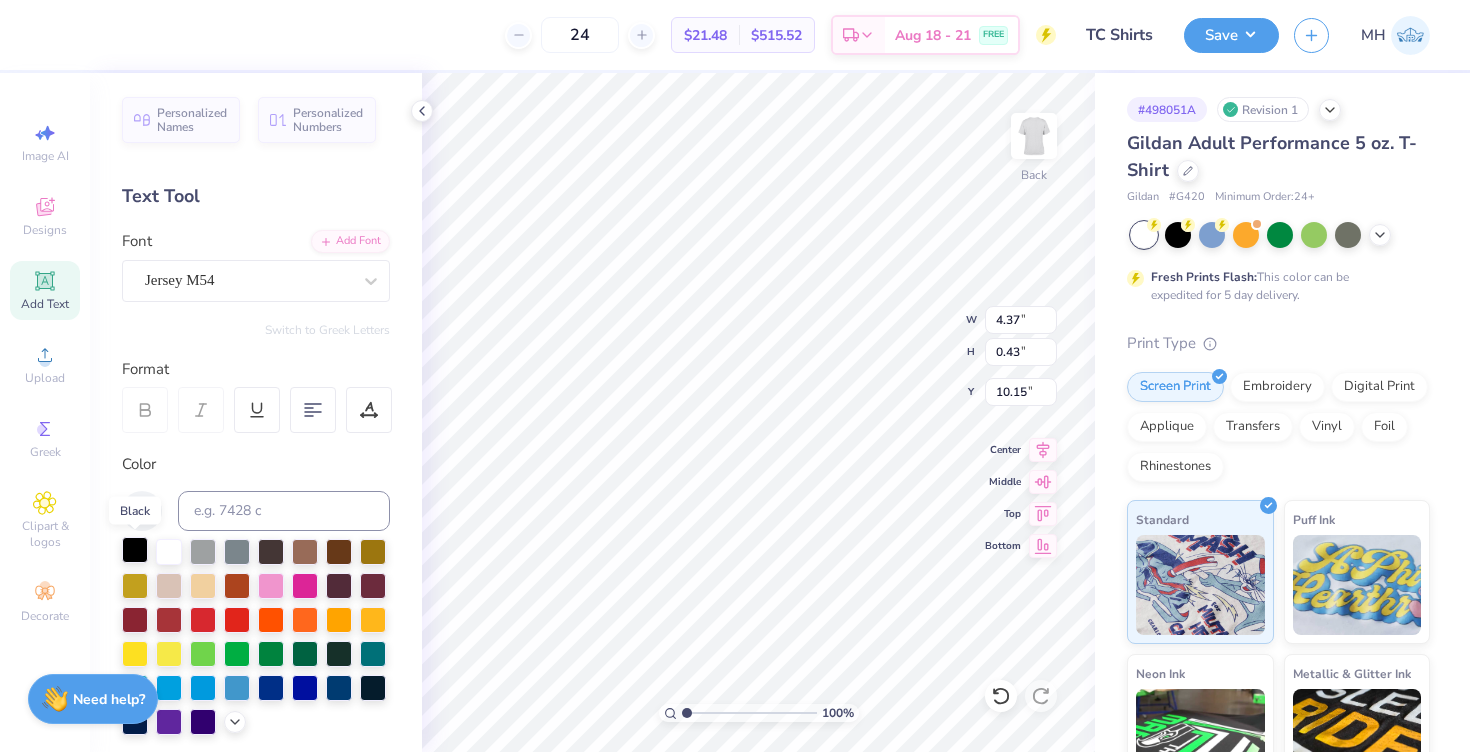 click at bounding box center (135, 550) 